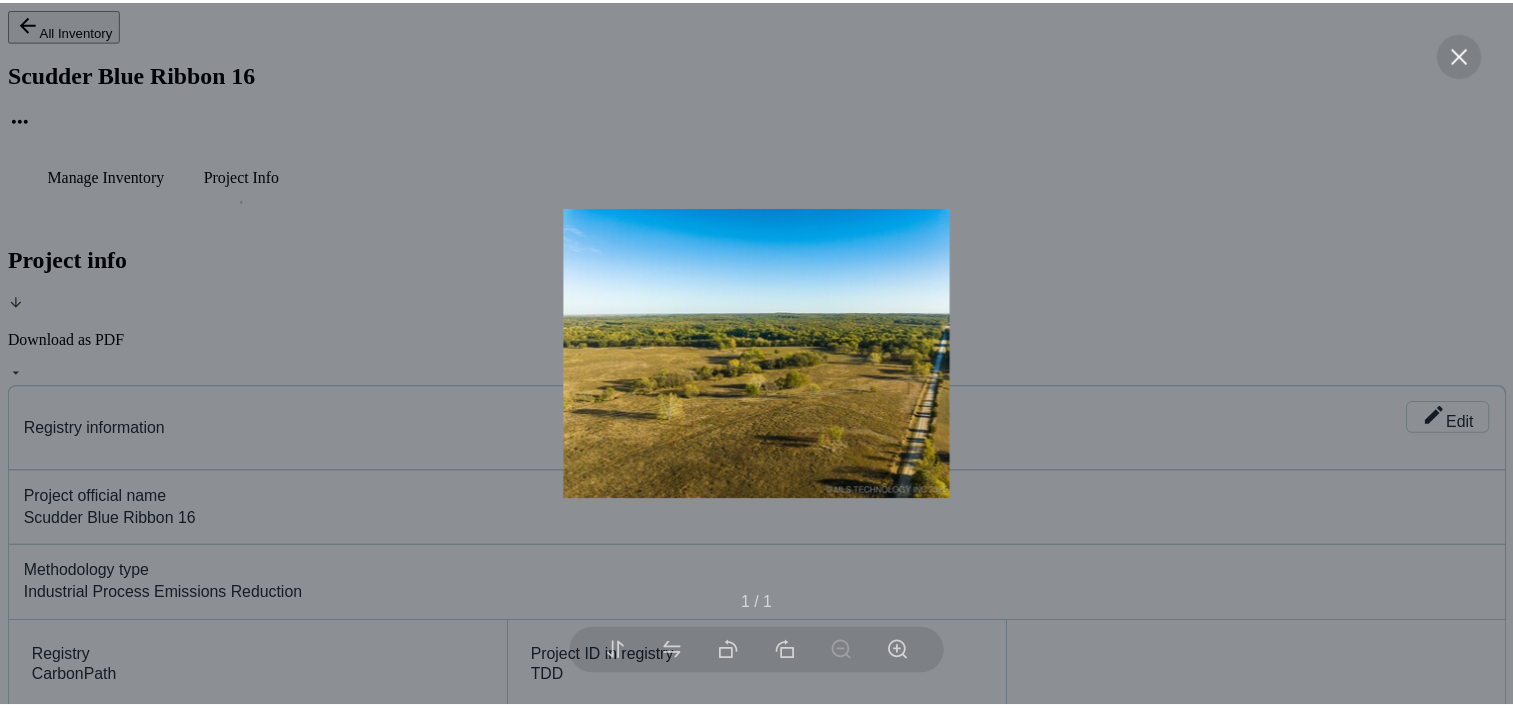 scroll, scrollTop: 0, scrollLeft: 0, axis: both 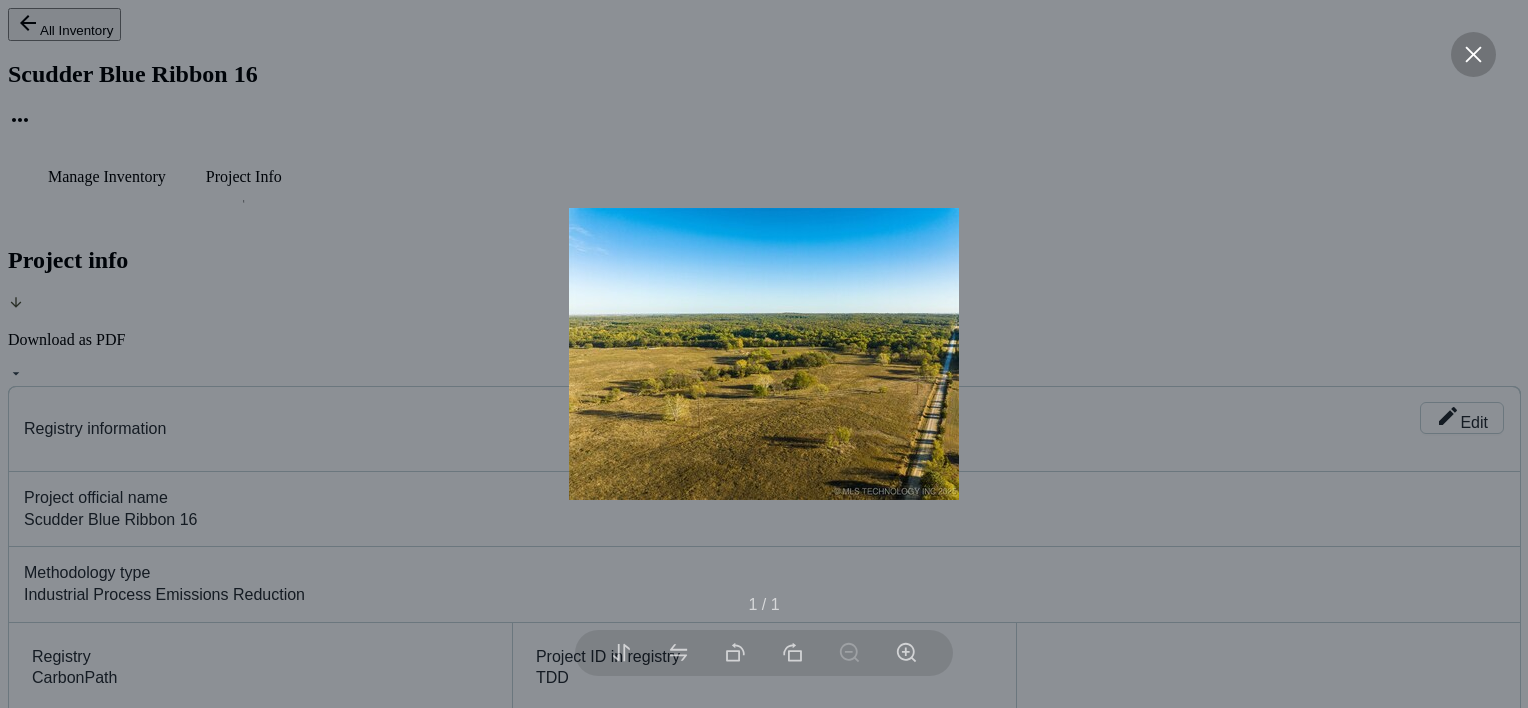 click at bounding box center [1473, 54] 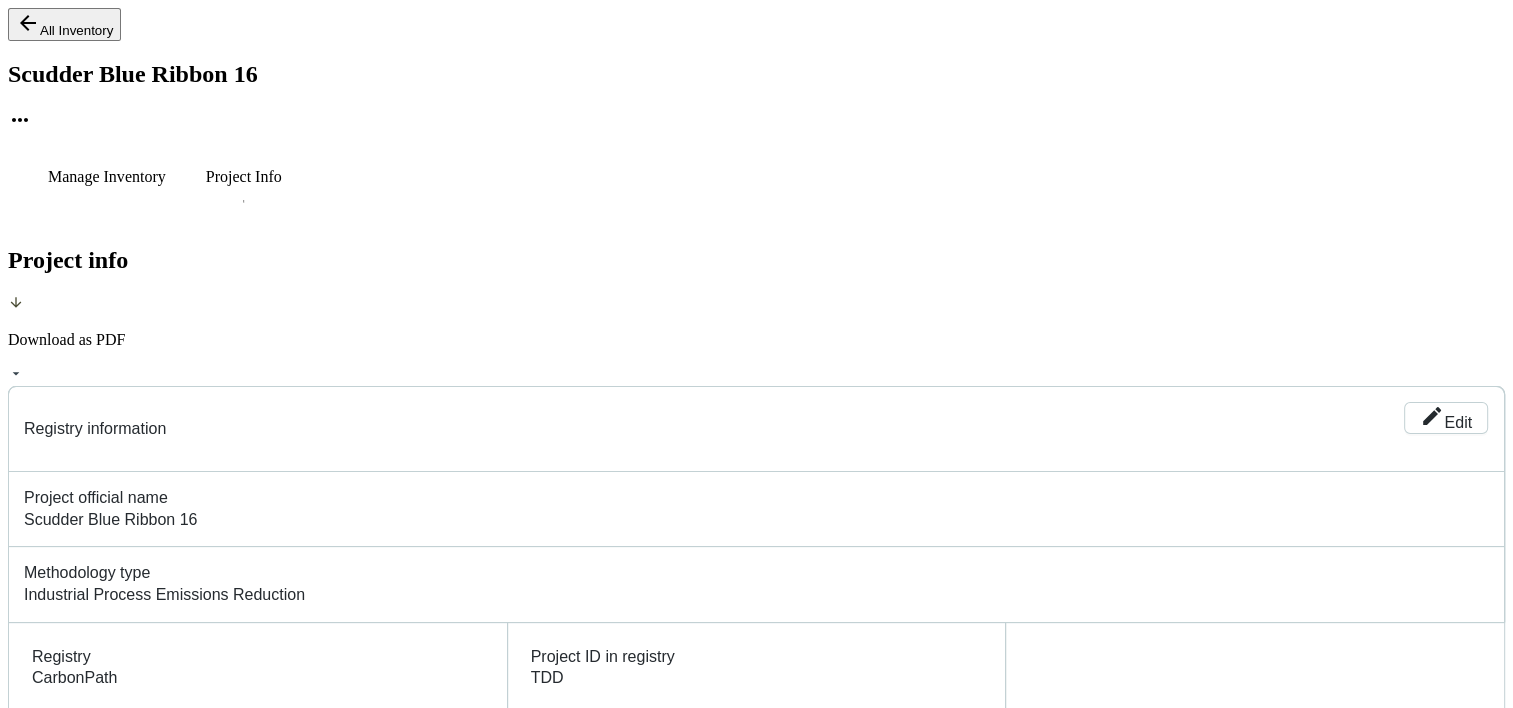 click on "All Inventory" at bounding box center (64, 24) 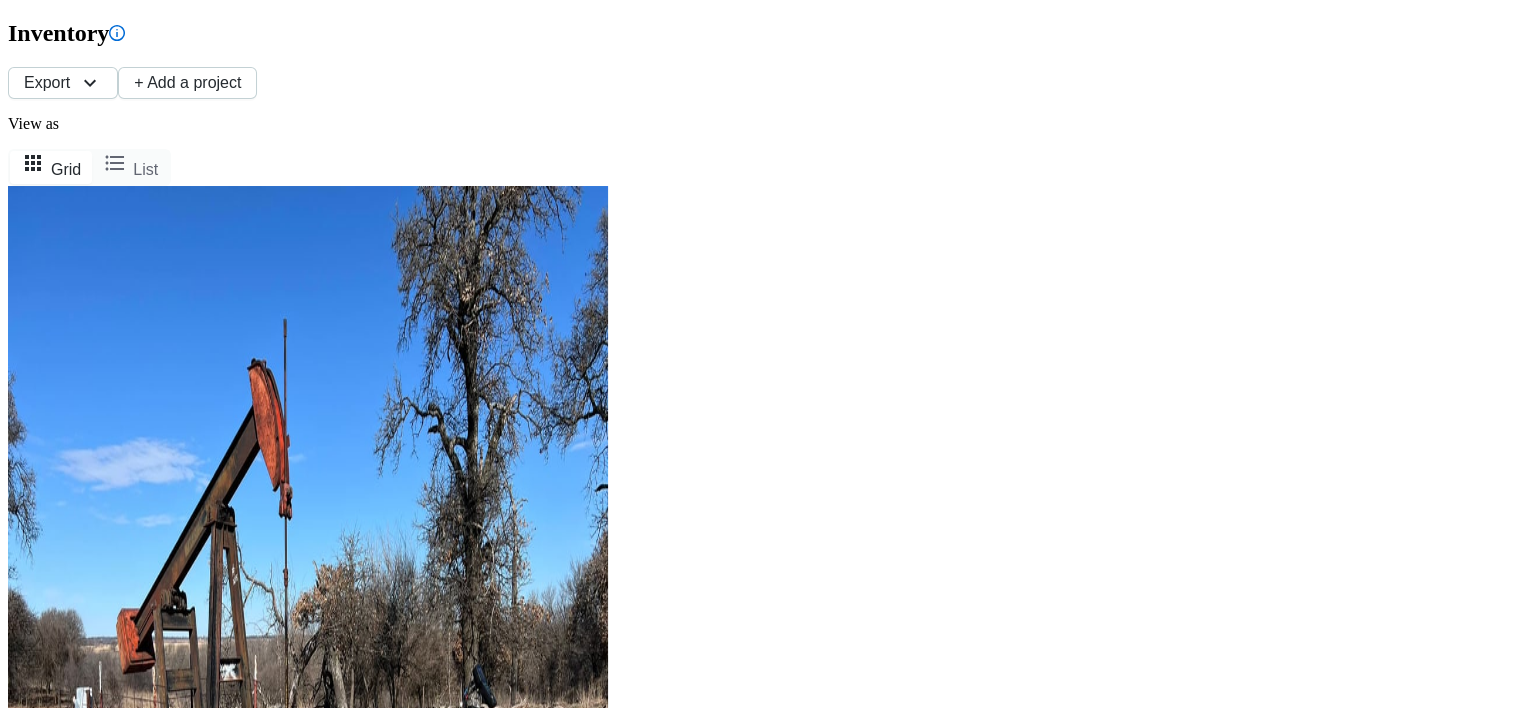 click on "MW Thaxton 1A (0-24) #4" at bounding box center [756, 1233] 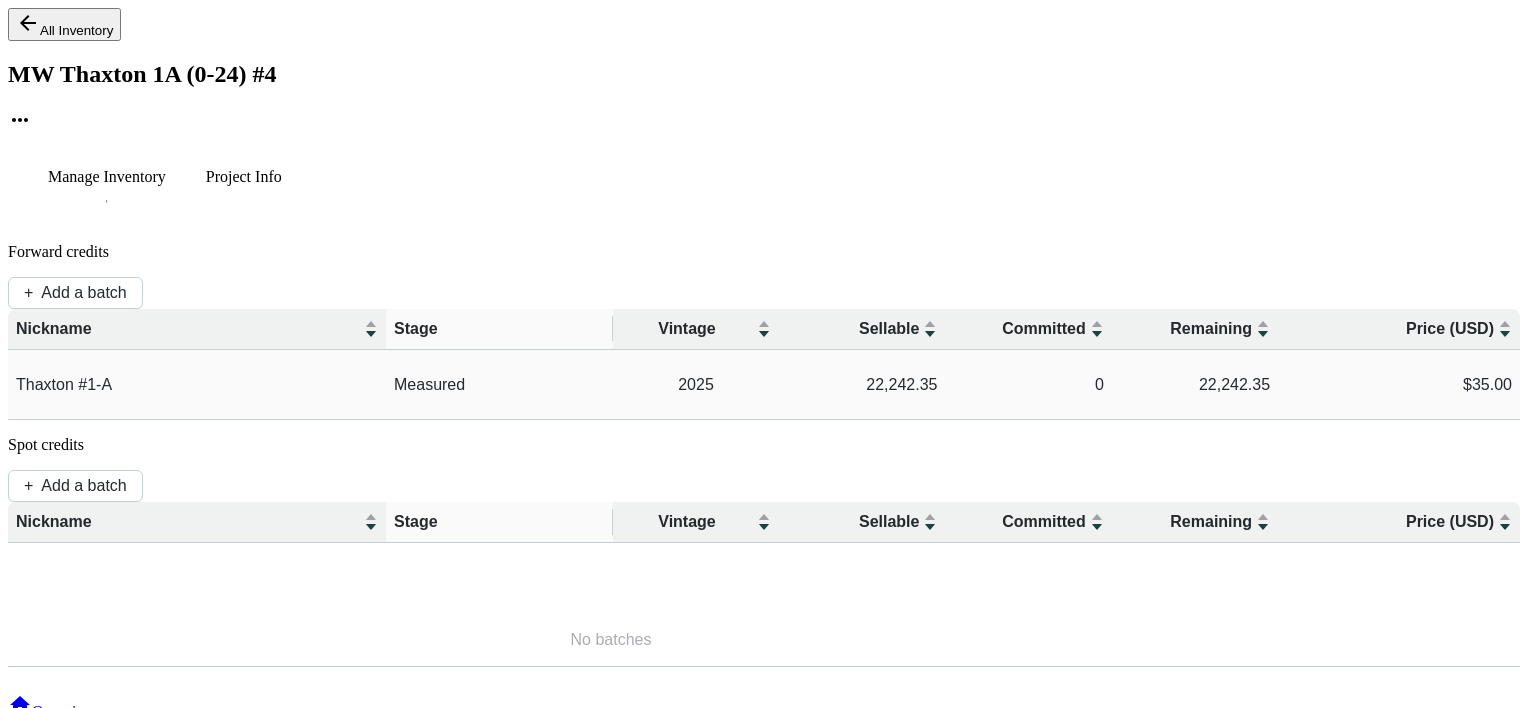 click on "22,242.35" at bounding box center (862, 385) 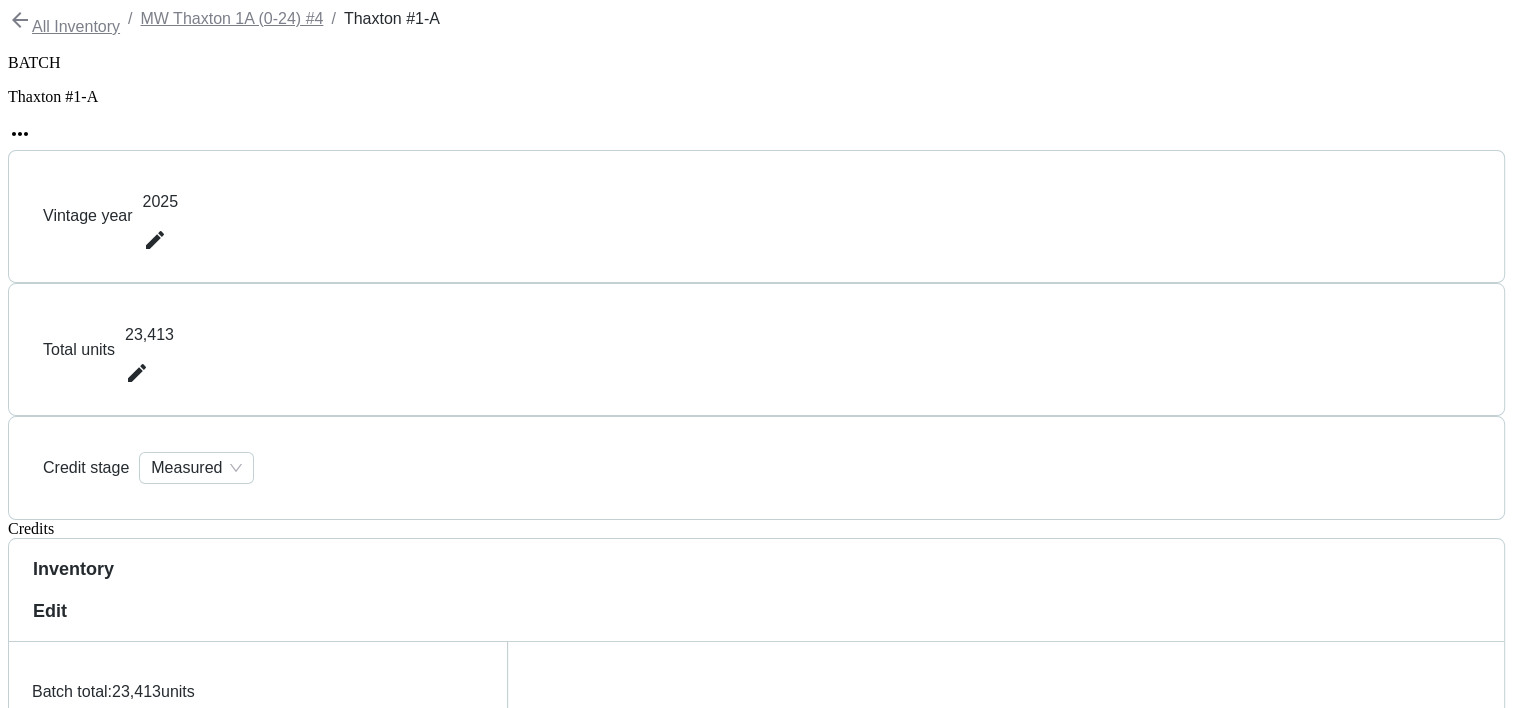 click on "Edit" at bounding box center (756, 611) 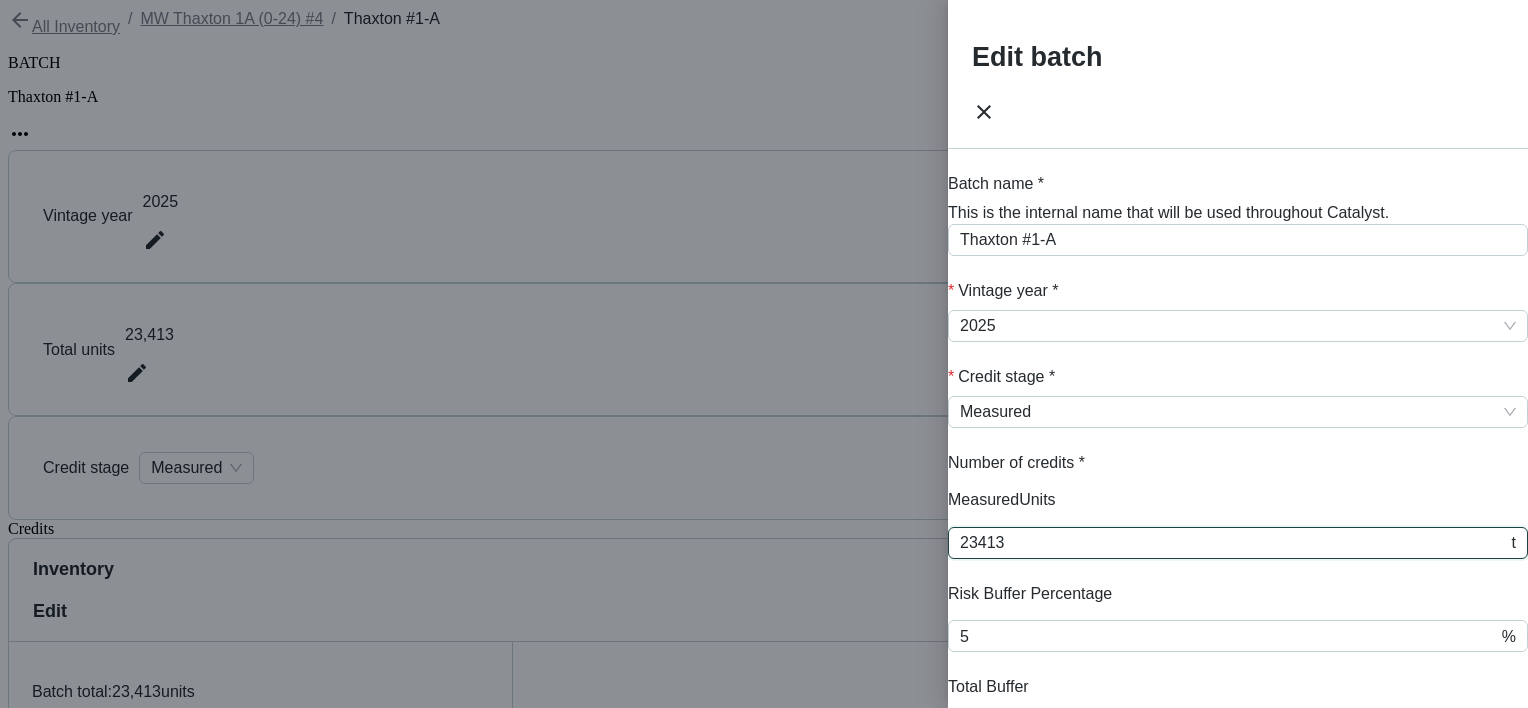 click on "23413" at bounding box center (1234, 543) 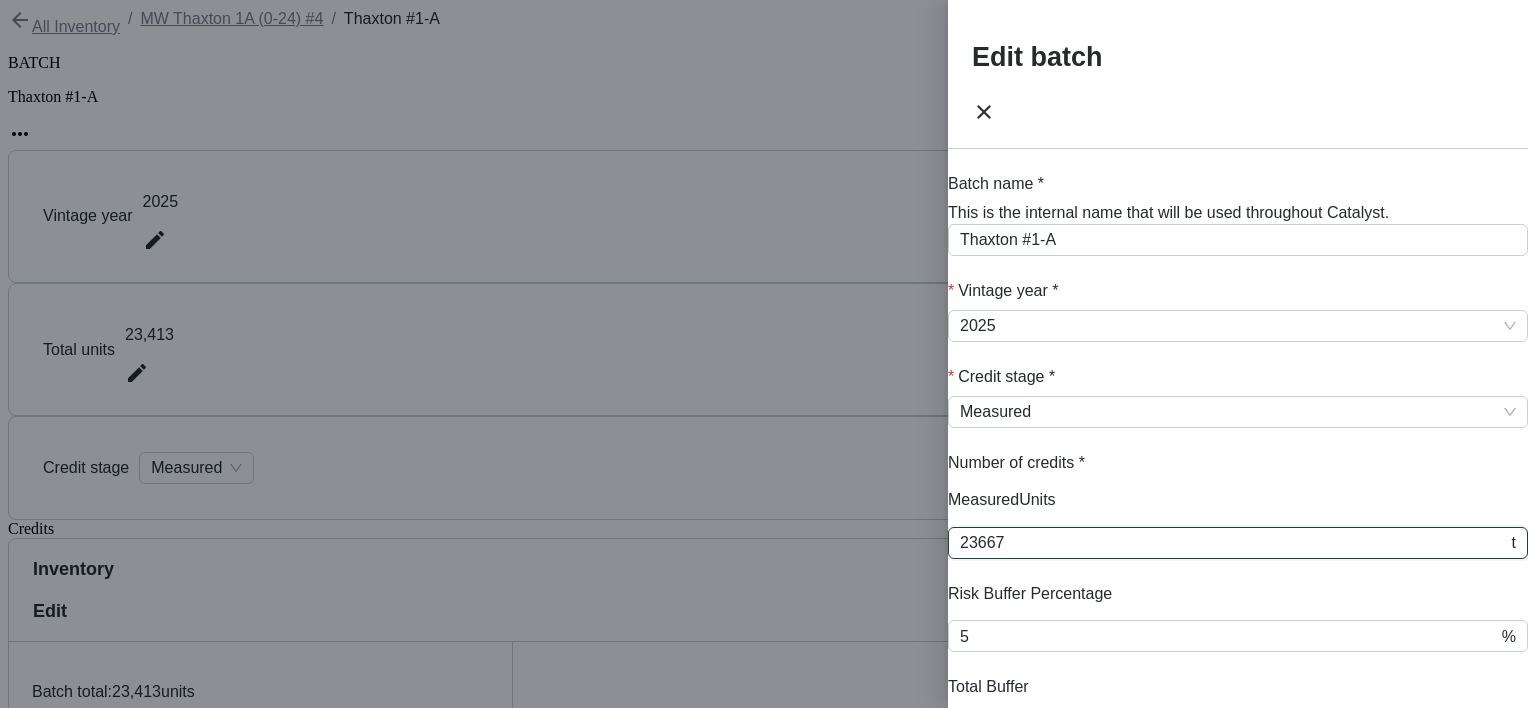 type on "23667" 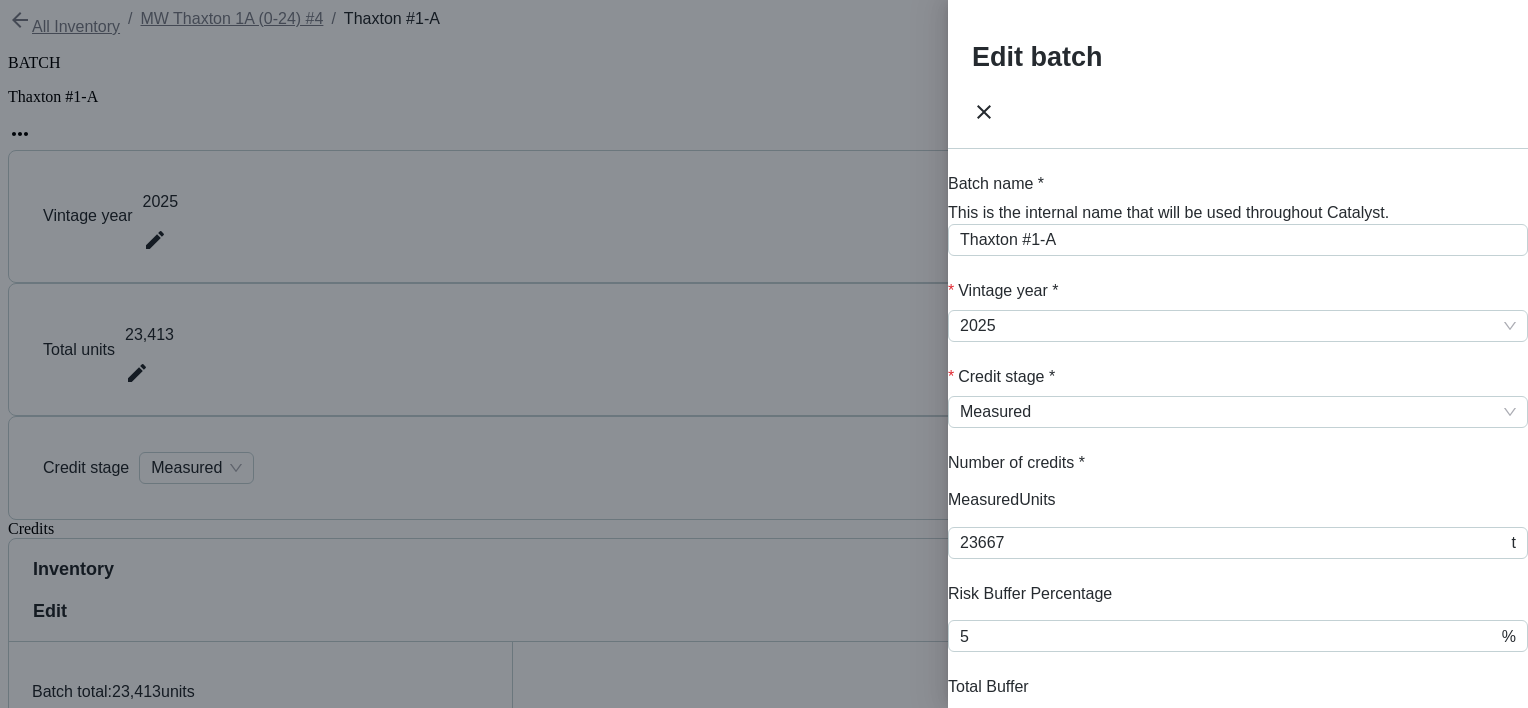 click on "Save" at bounding box center (1064, 1889) 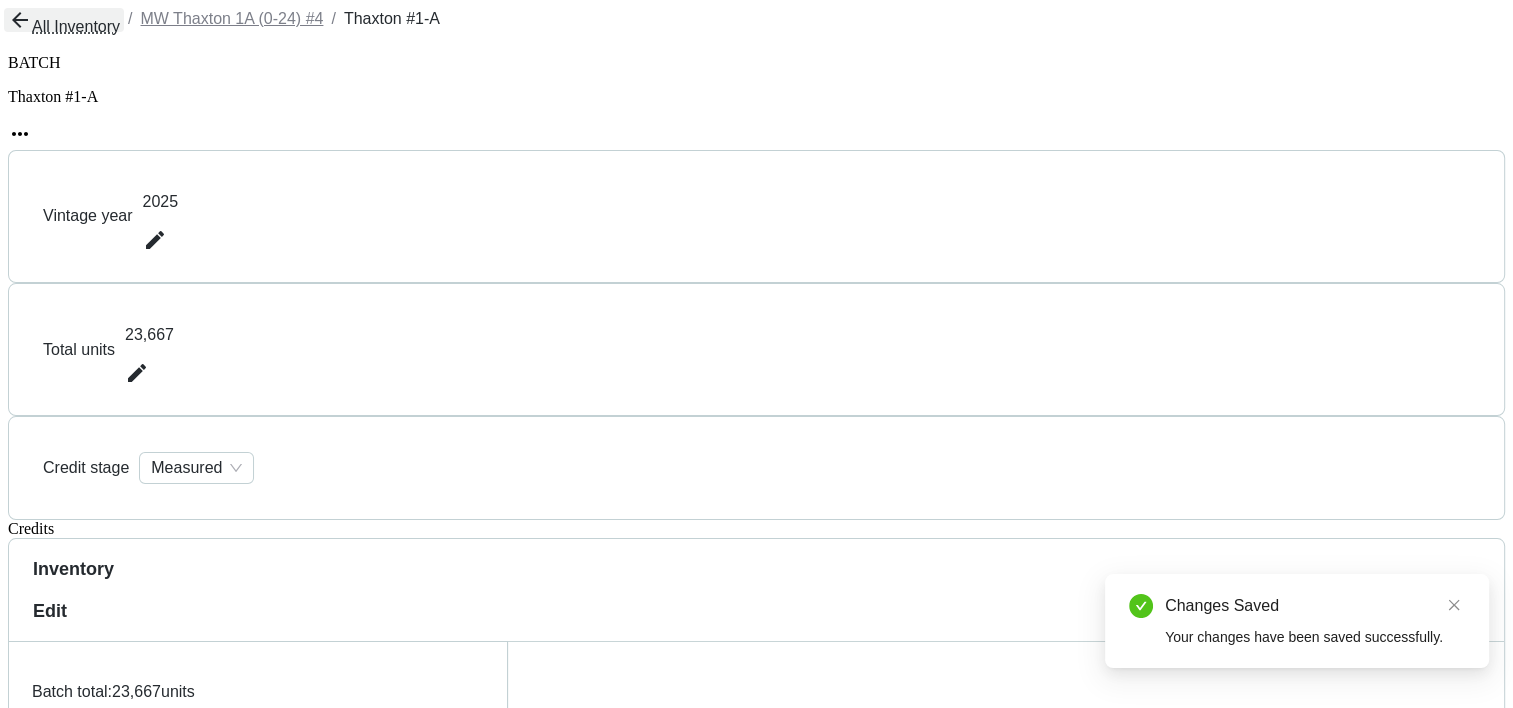 click on "All Inventory" at bounding box center (64, 20) 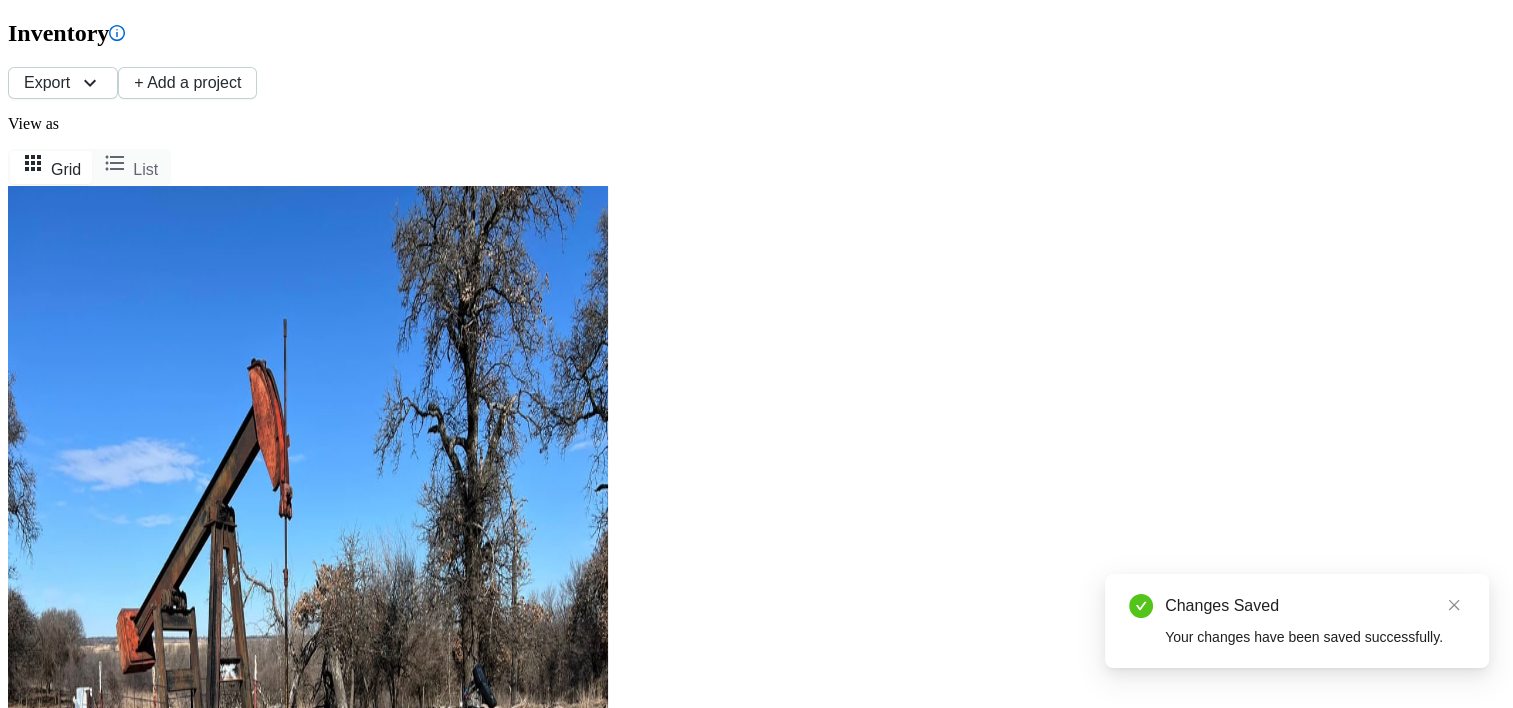 click on "Scudder Blue Ribbon 16" at bounding box center [756, 1233] 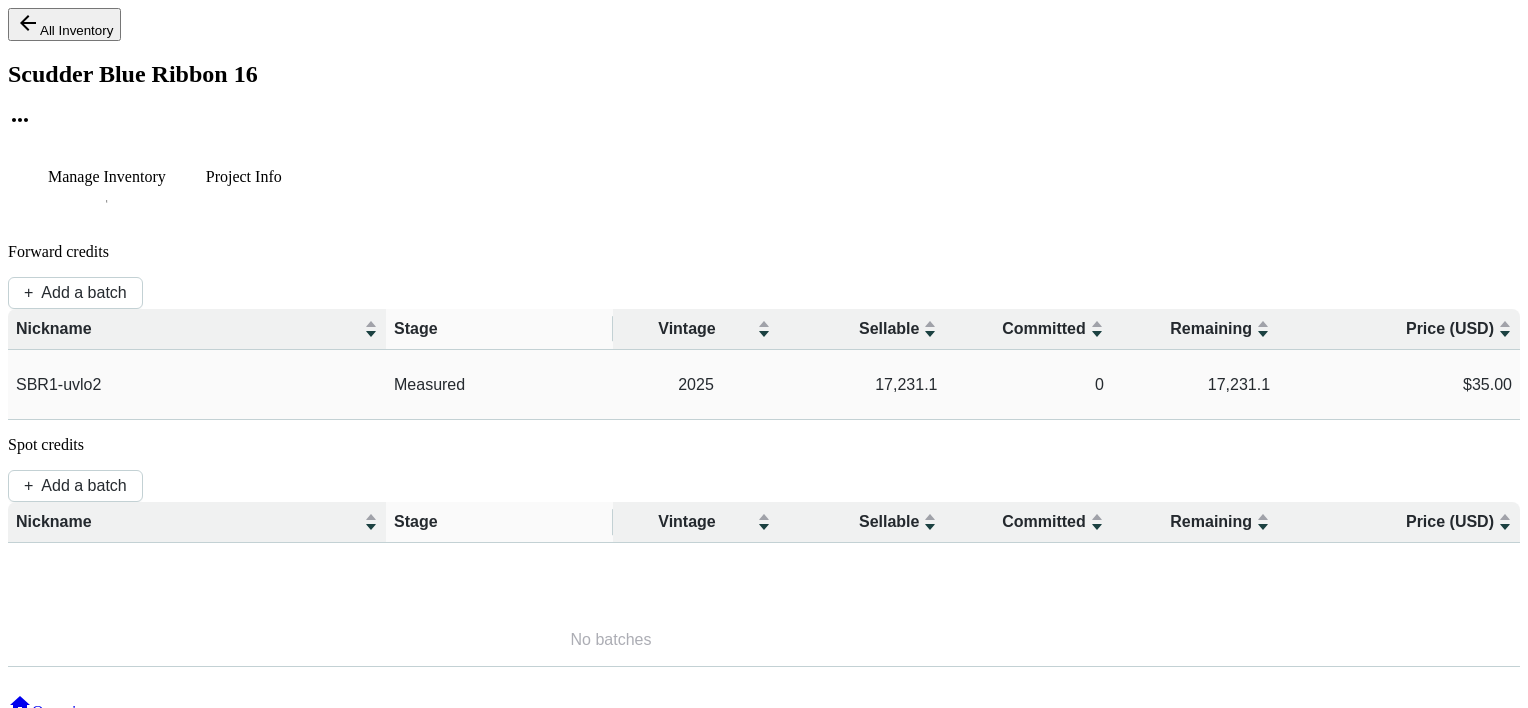click on "17,231.1" at bounding box center [862, 385] 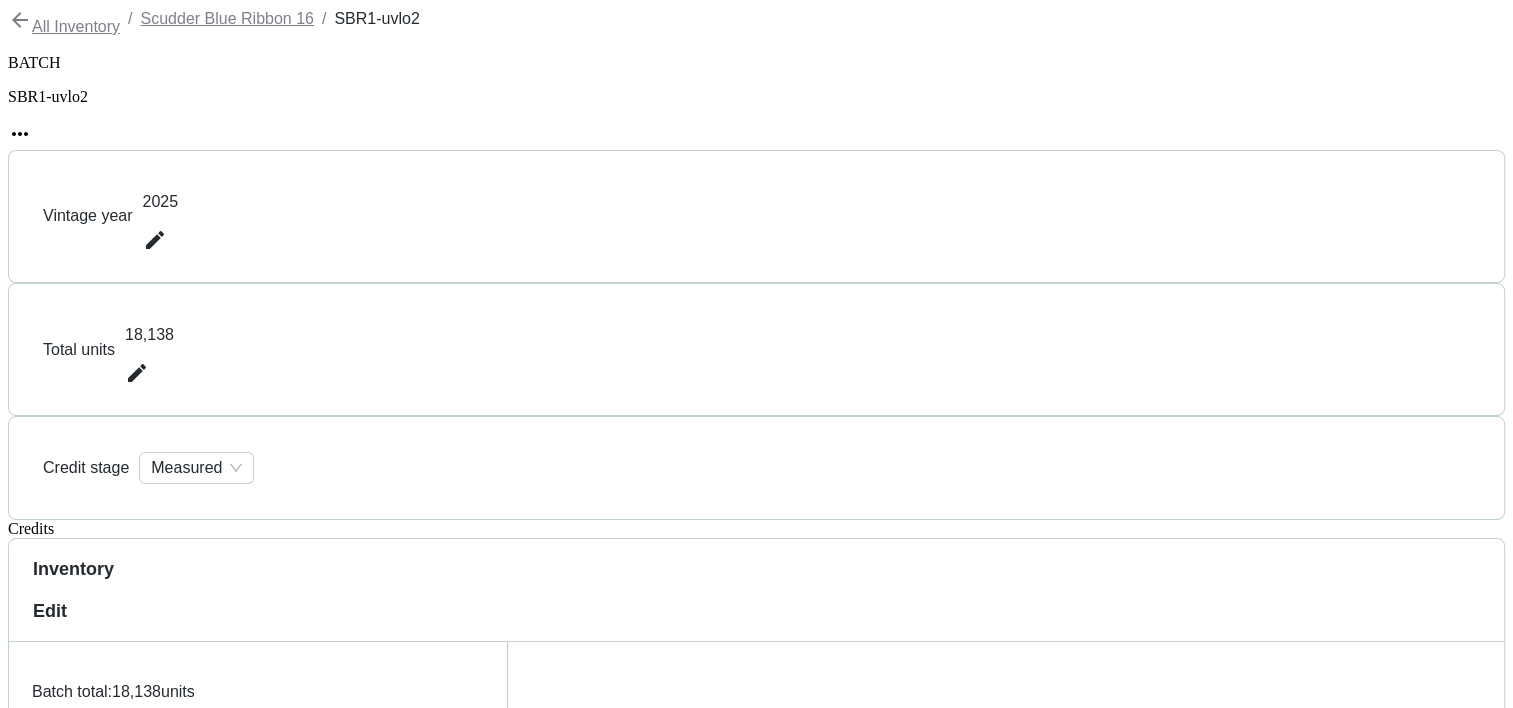 click at bounding box center [155, 240] 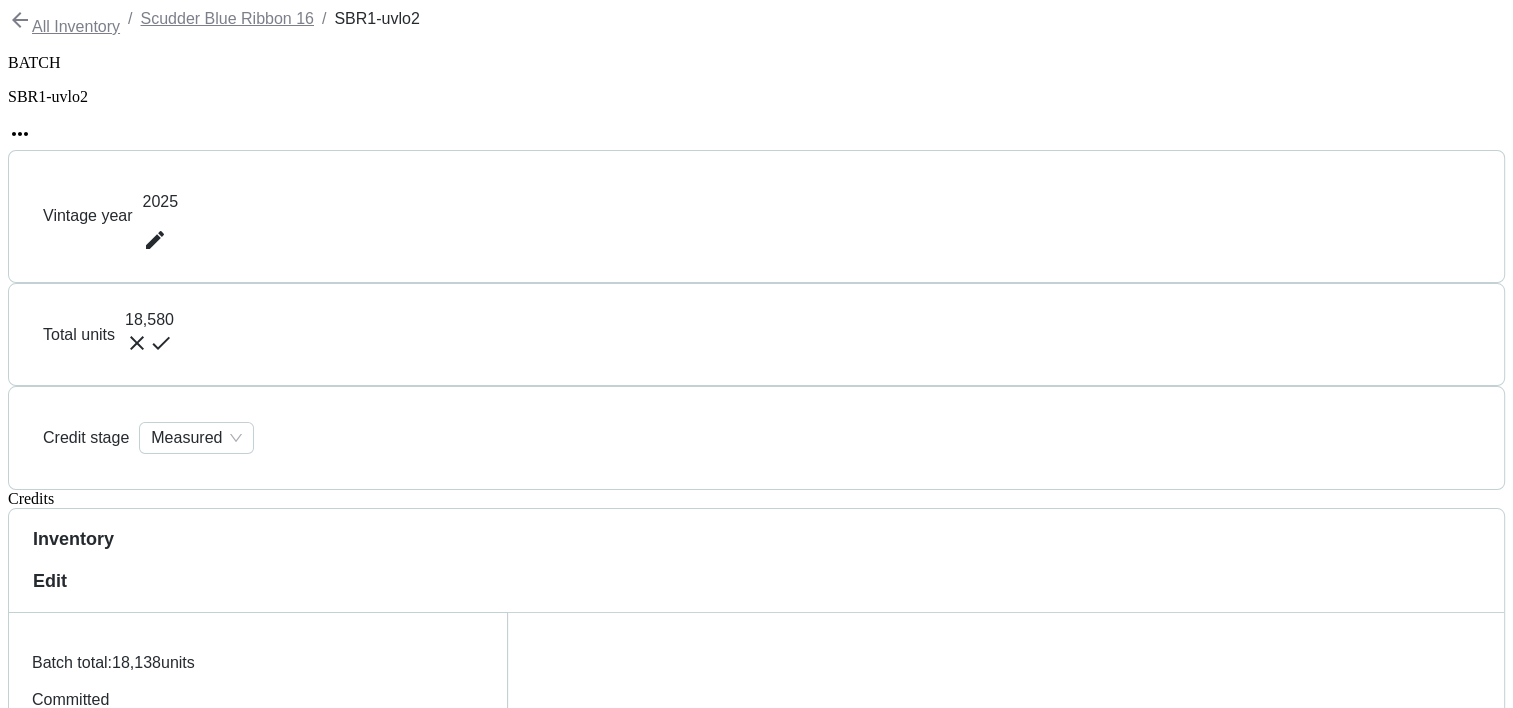 click at bounding box center (161, 343) 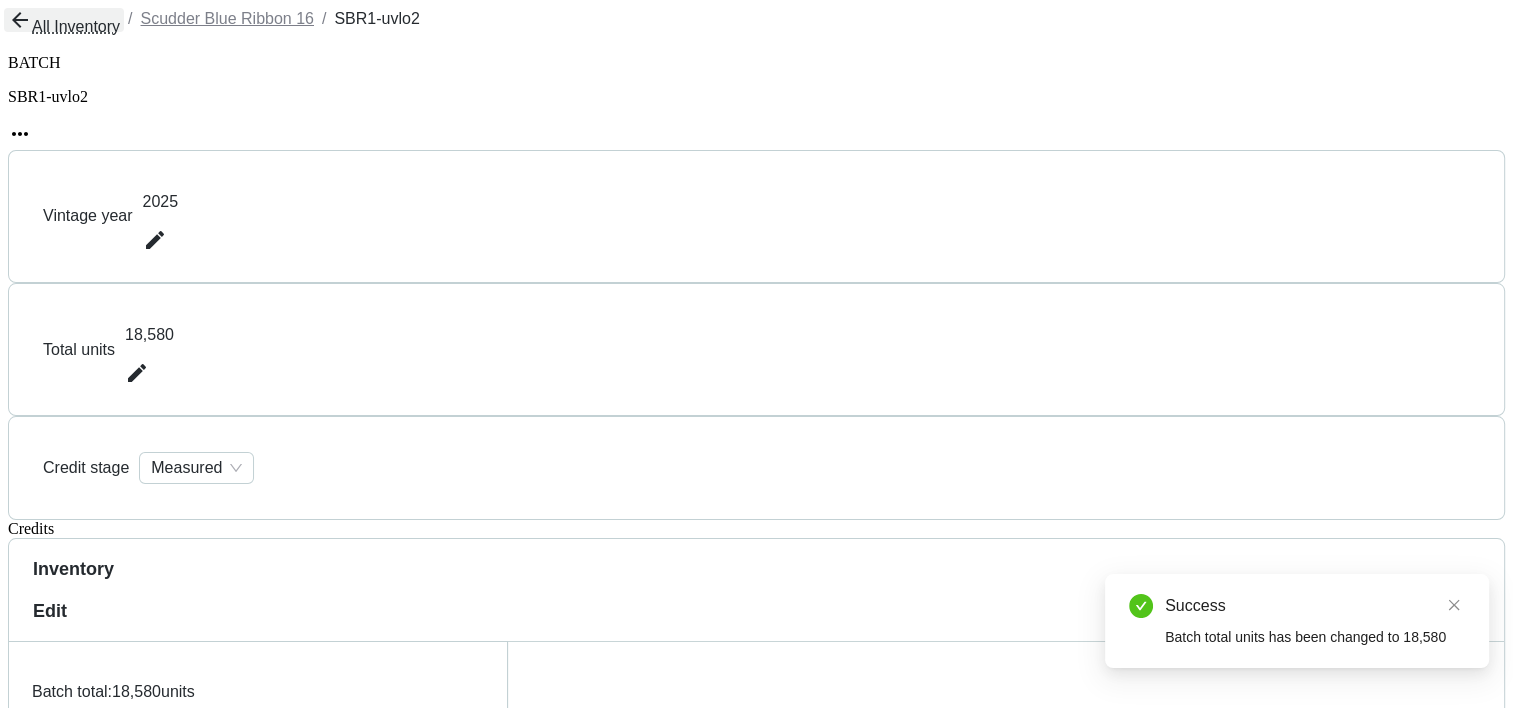 click on "All Inventory" at bounding box center (64, 20) 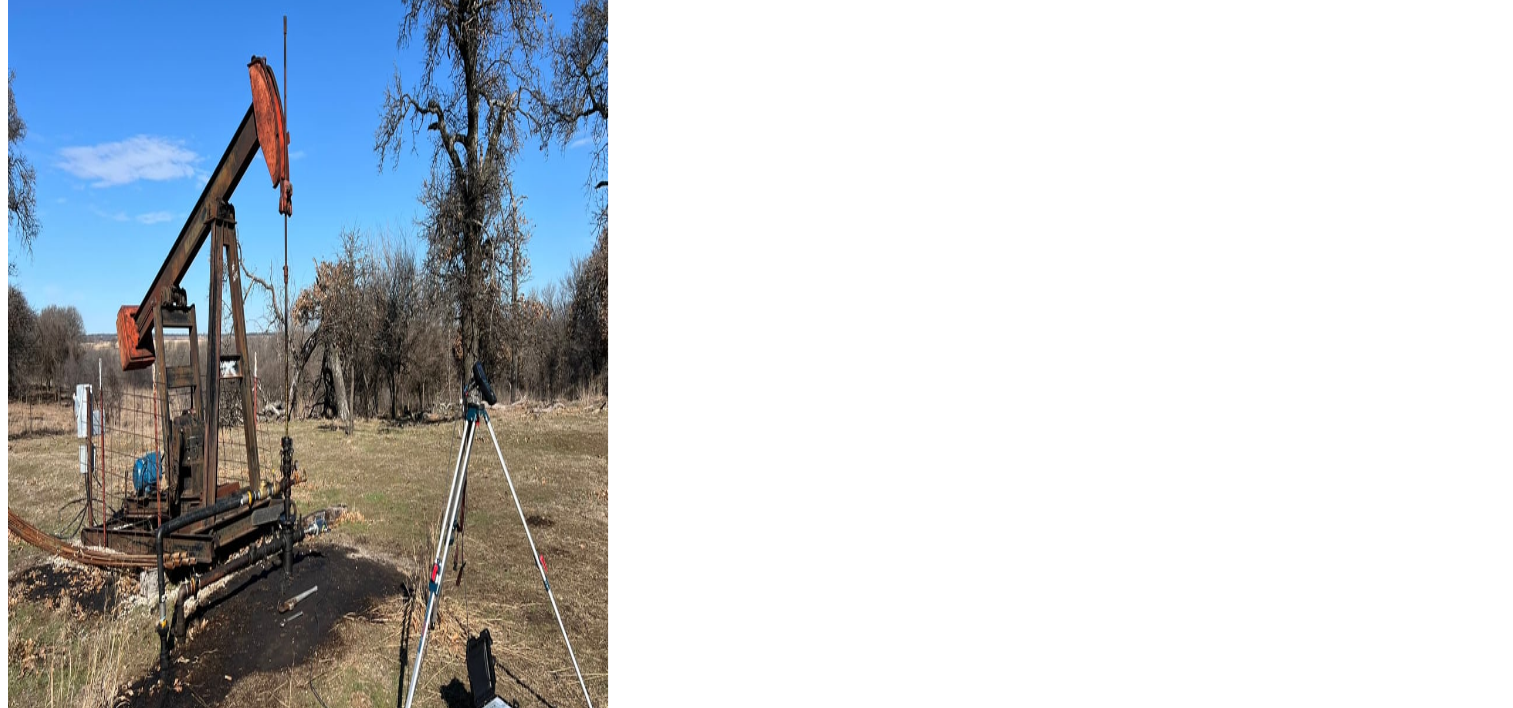 scroll, scrollTop: 328, scrollLeft: 0, axis: vertical 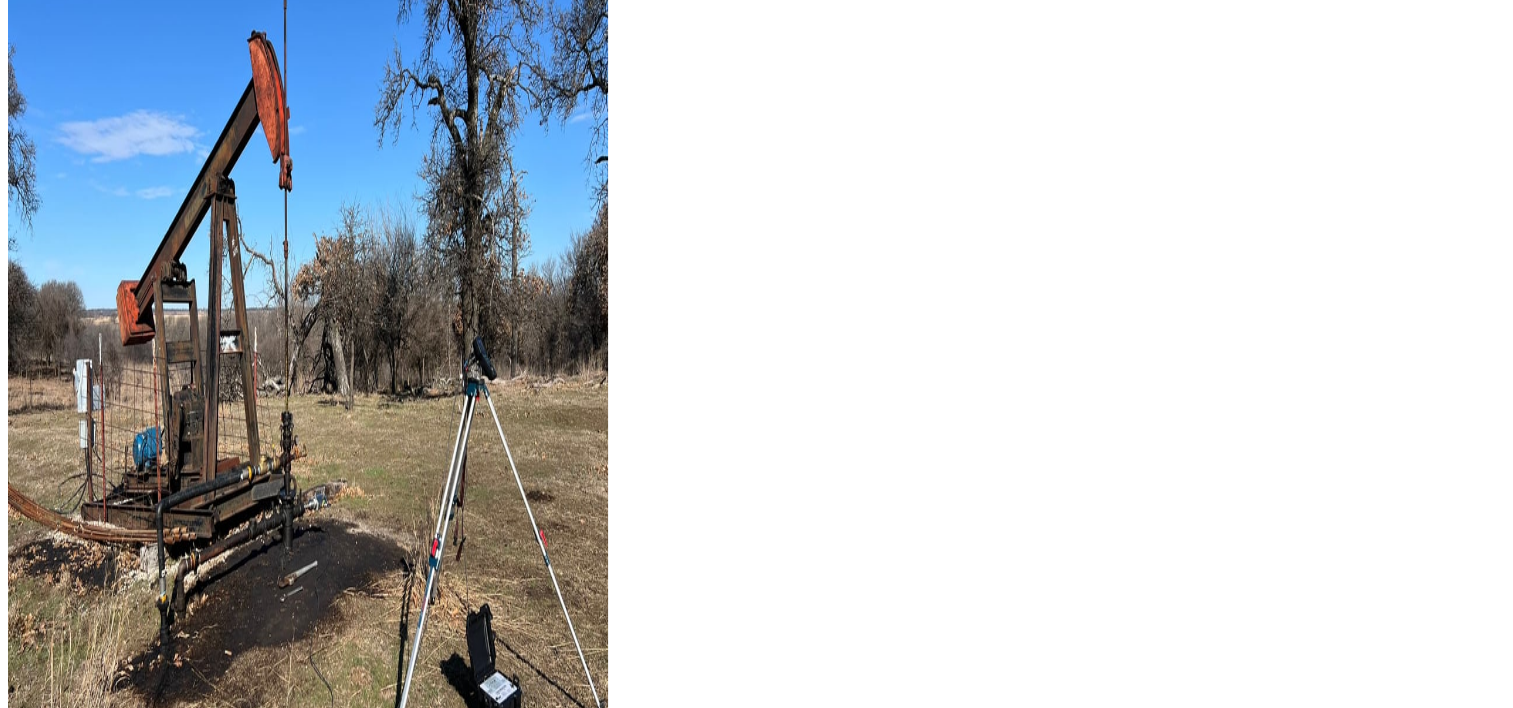 click on "Heirs I (Scudder 0-24)" at bounding box center [756, 905] 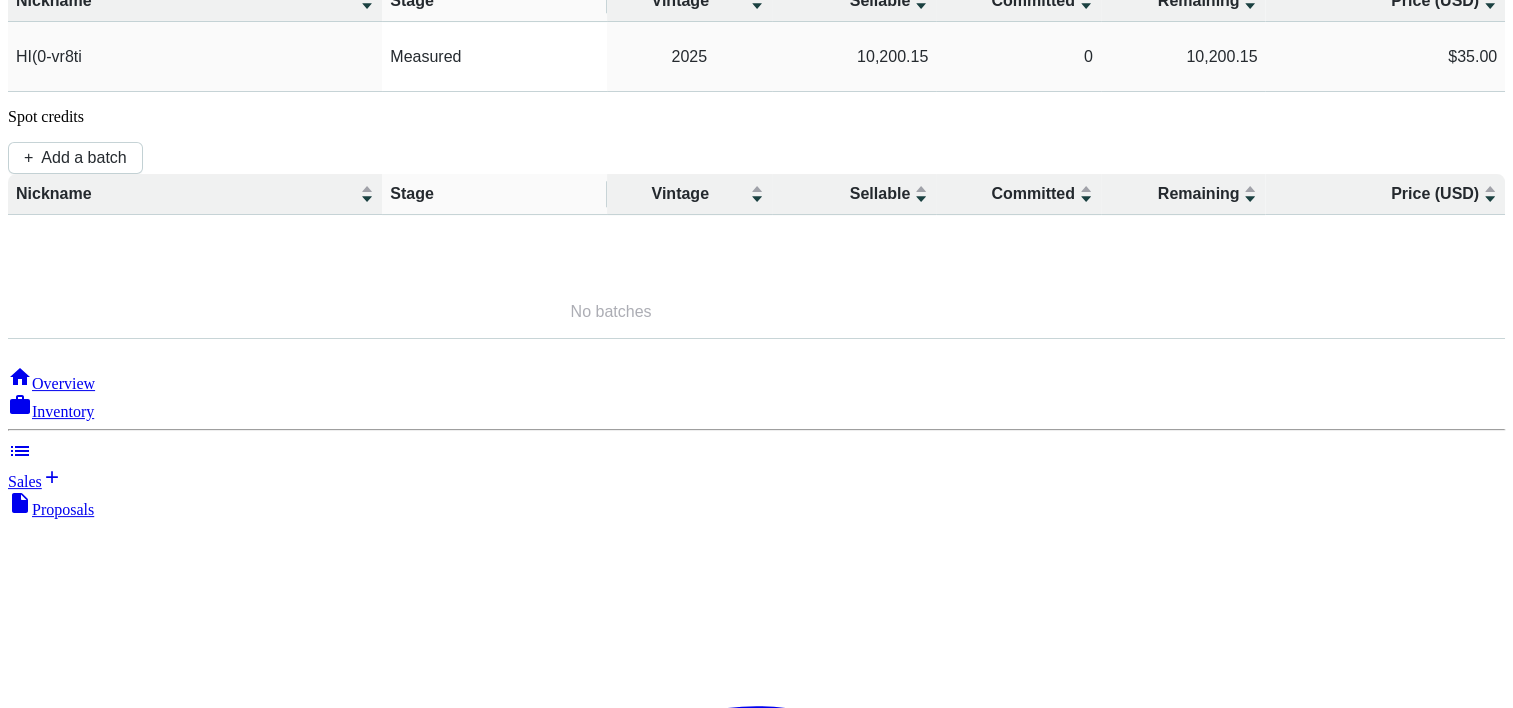 scroll, scrollTop: 0, scrollLeft: 0, axis: both 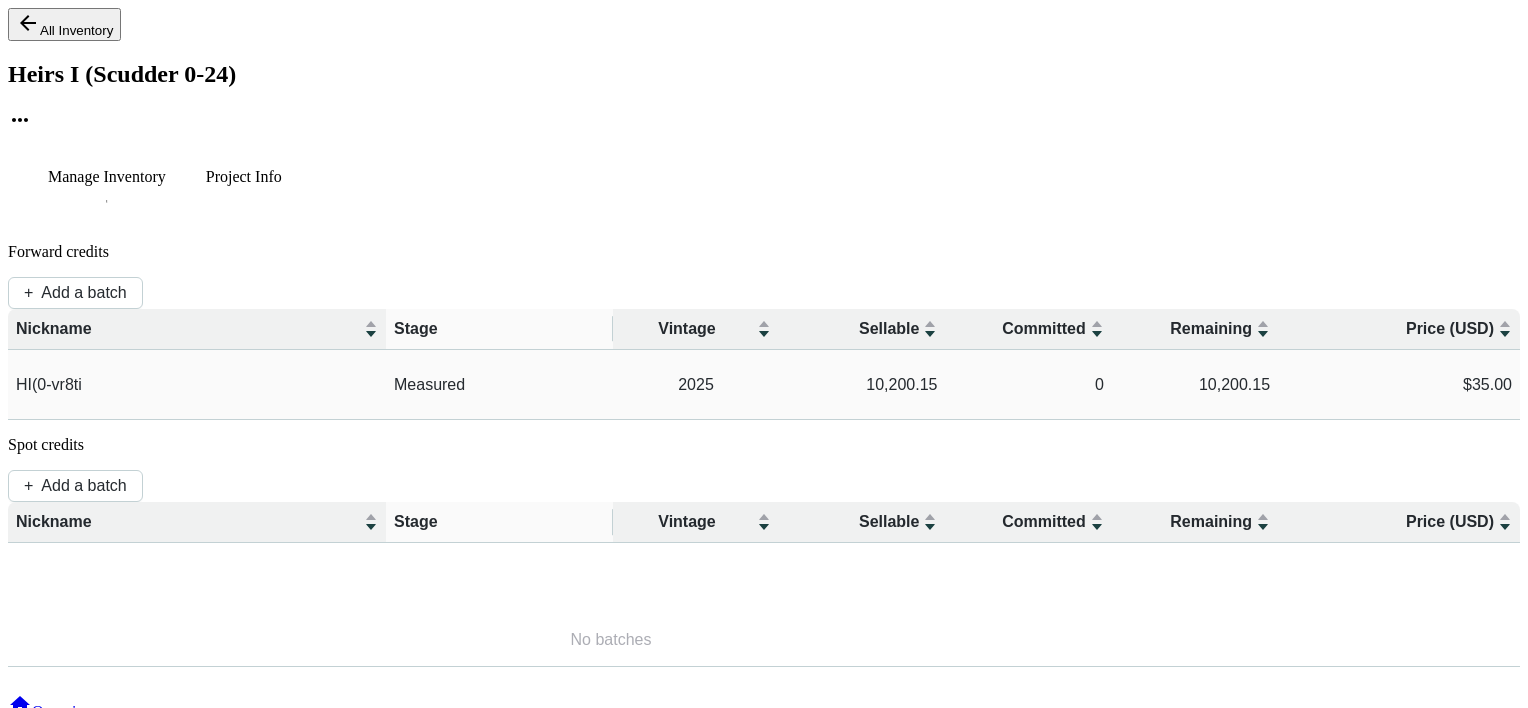 click on "10,200.15" at bounding box center (862, 385) 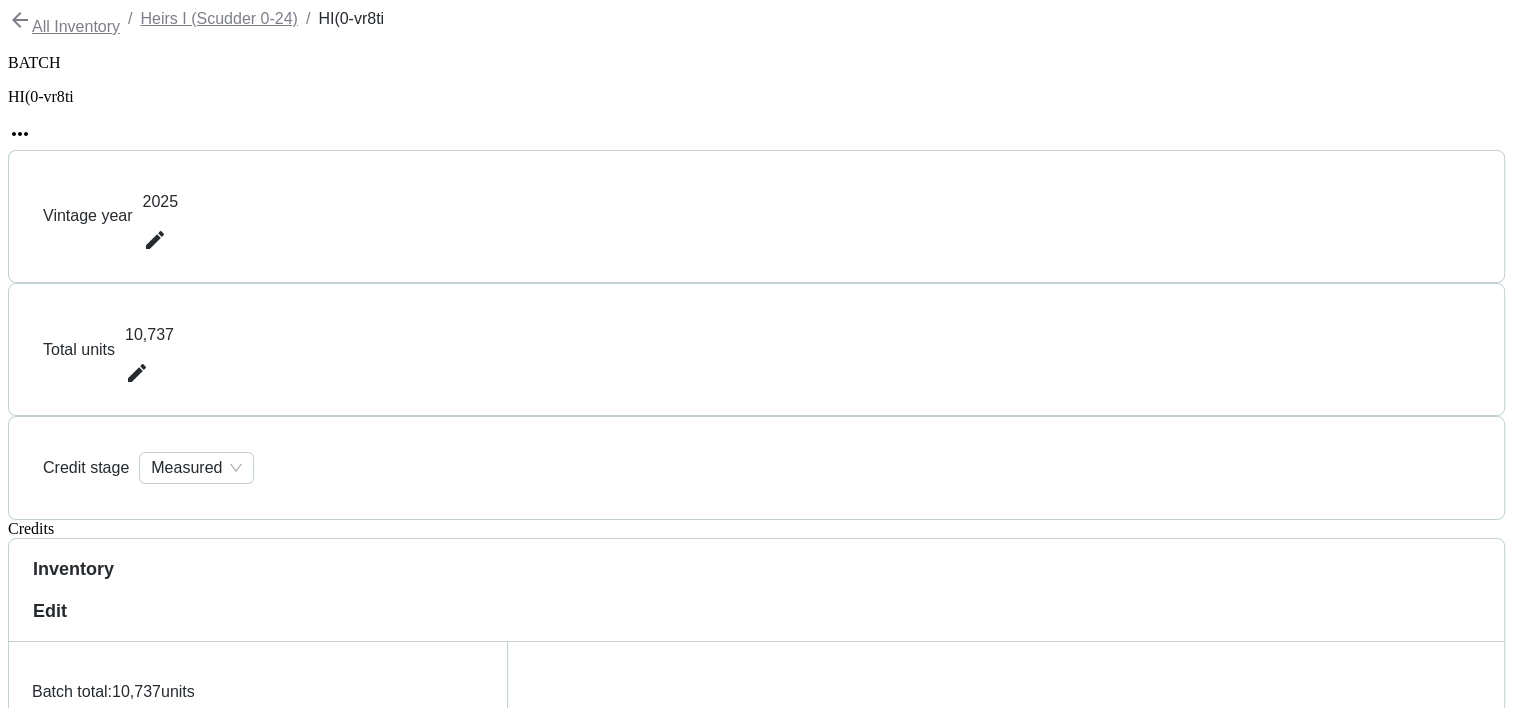 click at bounding box center (155, 240) 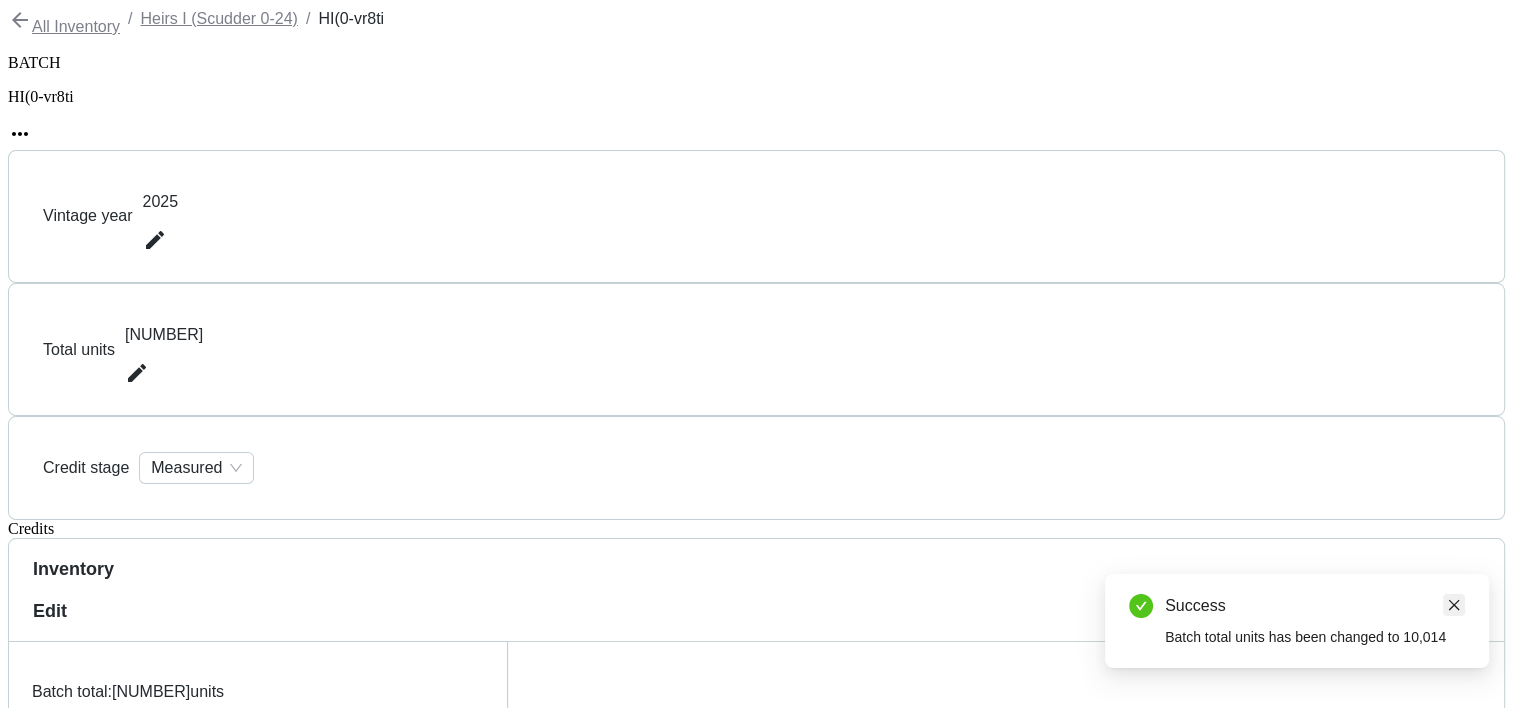click at bounding box center [1454, 605] 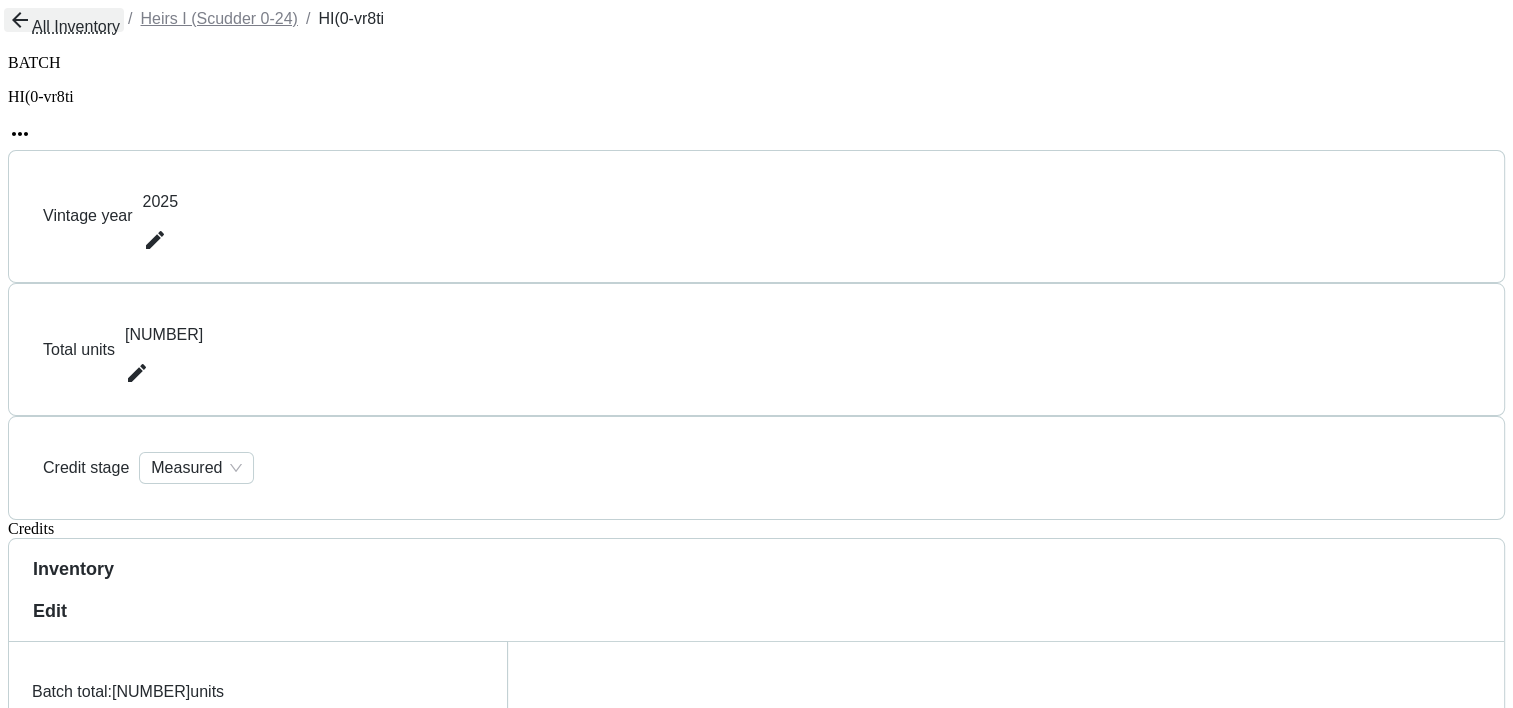 click on "All Inventory" at bounding box center [64, 20] 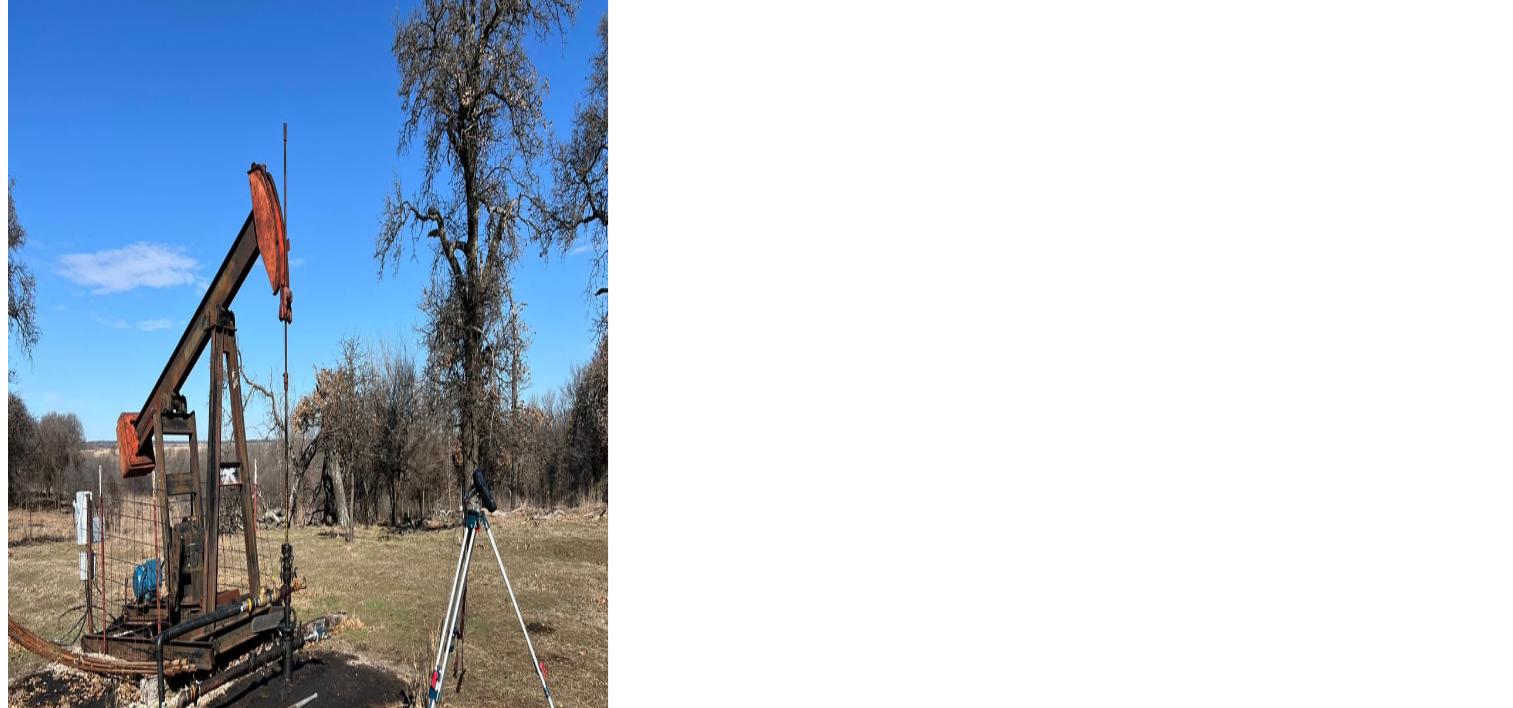 scroll, scrollTop: 152, scrollLeft: 0, axis: vertical 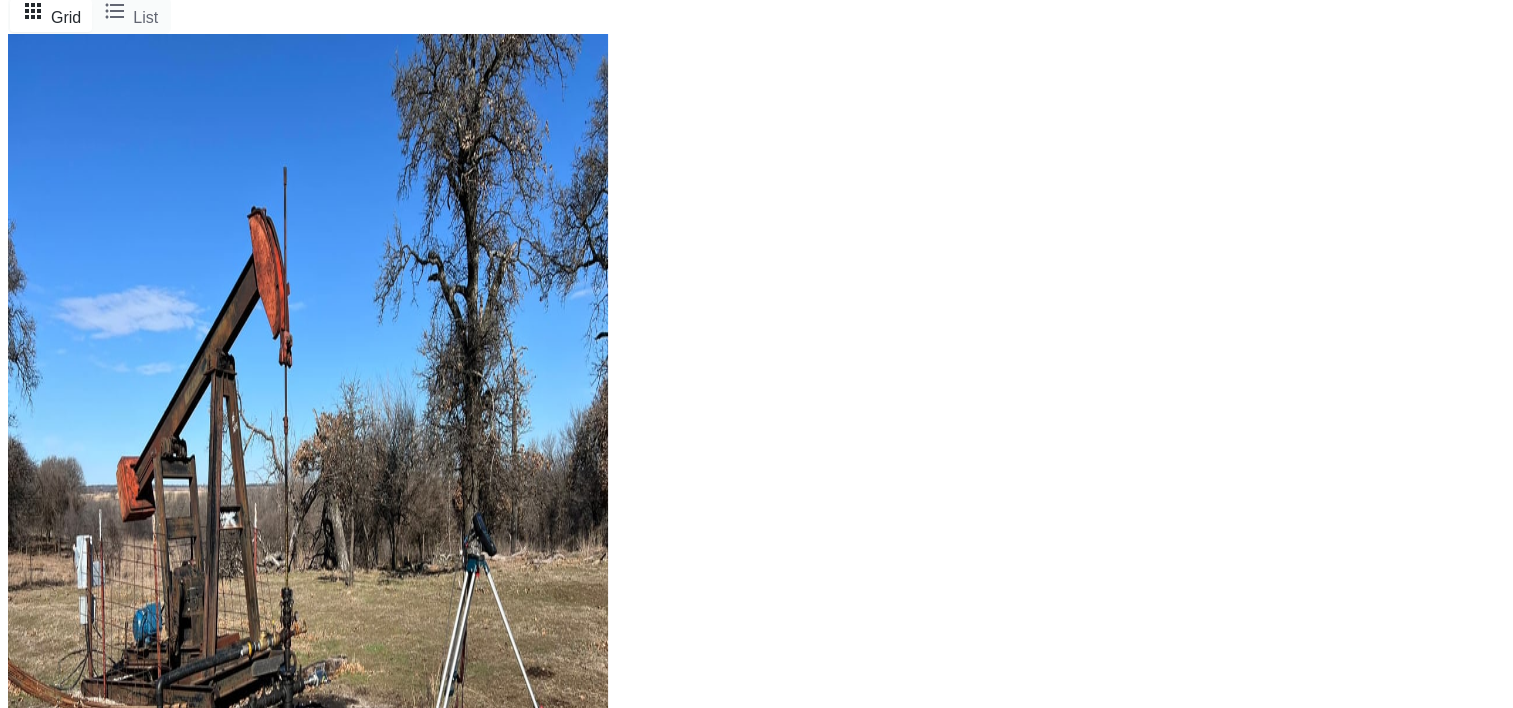 click on "MW Thaxton 11 CarbonPath" at bounding box center (756, 1115) 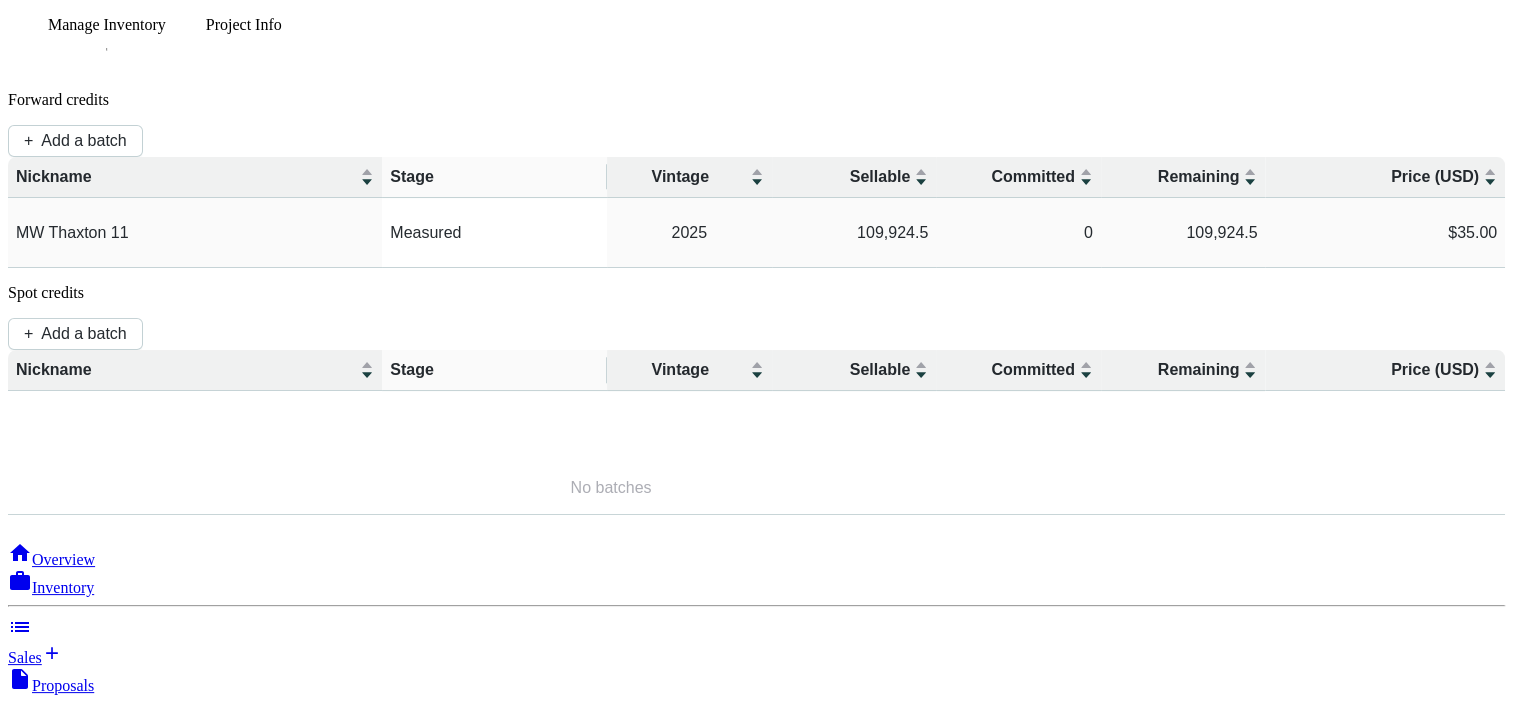 scroll, scrollTop: 0, scrollLeft: 0, axis: both 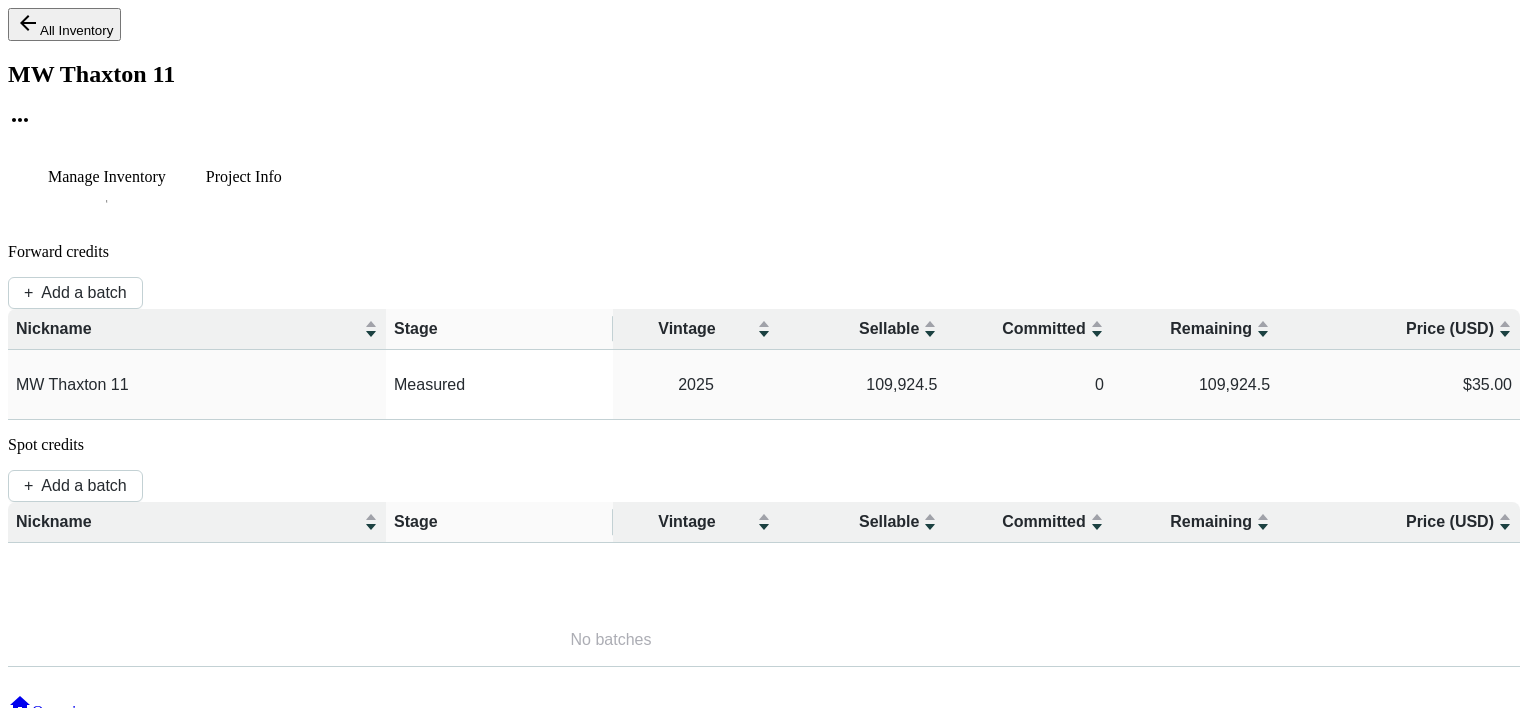 click on "Project Info" at bounding box center [107, 177] 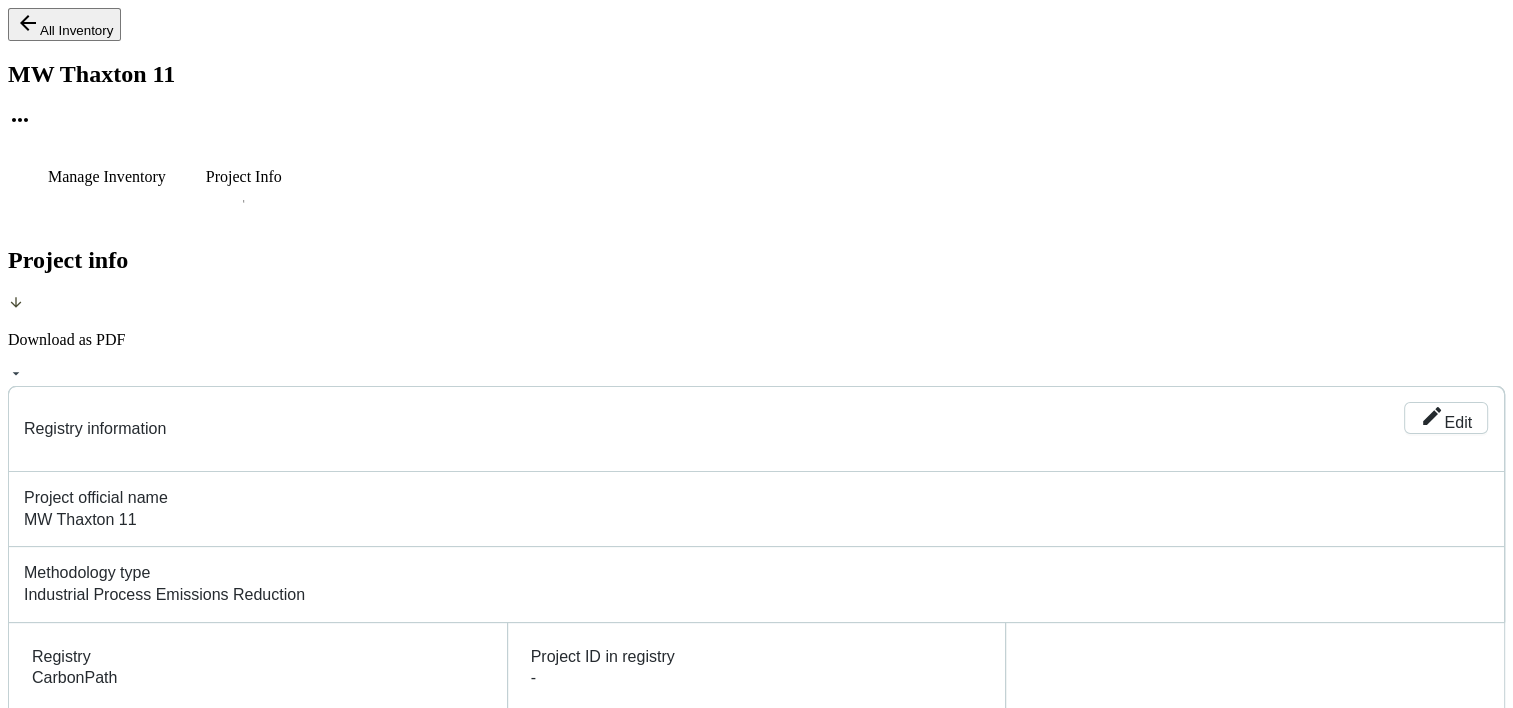 click on "Download as PDF" at bounding box center (756, 340) 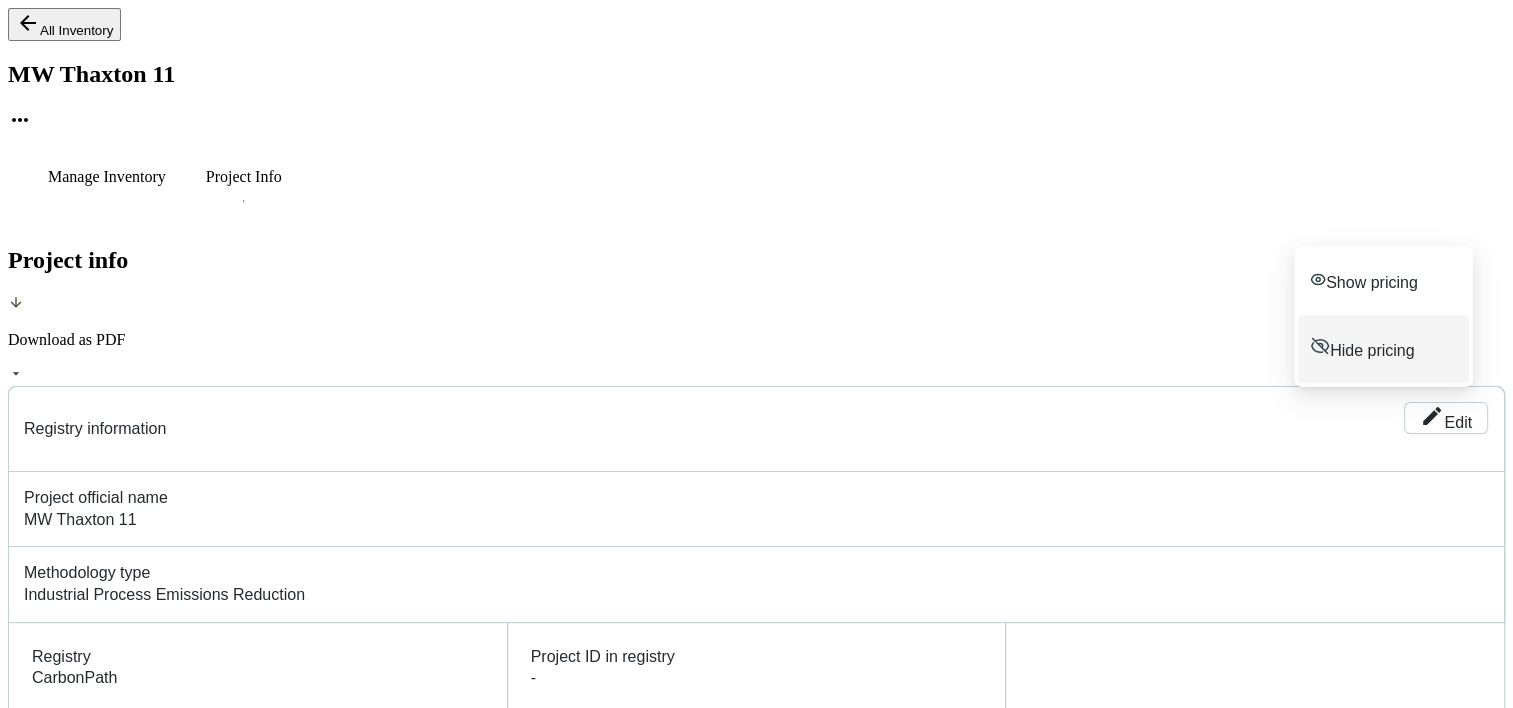 click on "Hide pricing" at bounding box center [1372, 350] 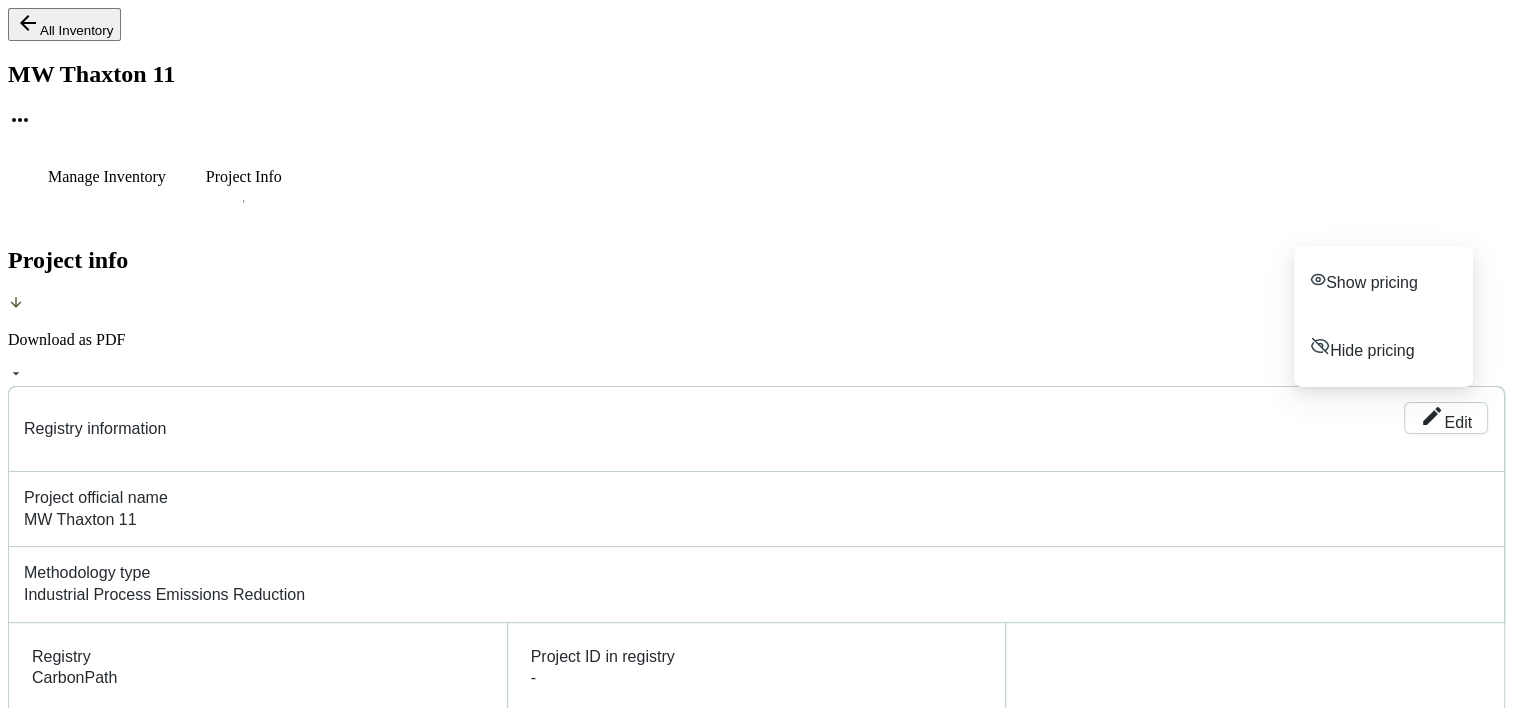 click on "Manage Inventory Project Info" at bounding box center (756, 181) 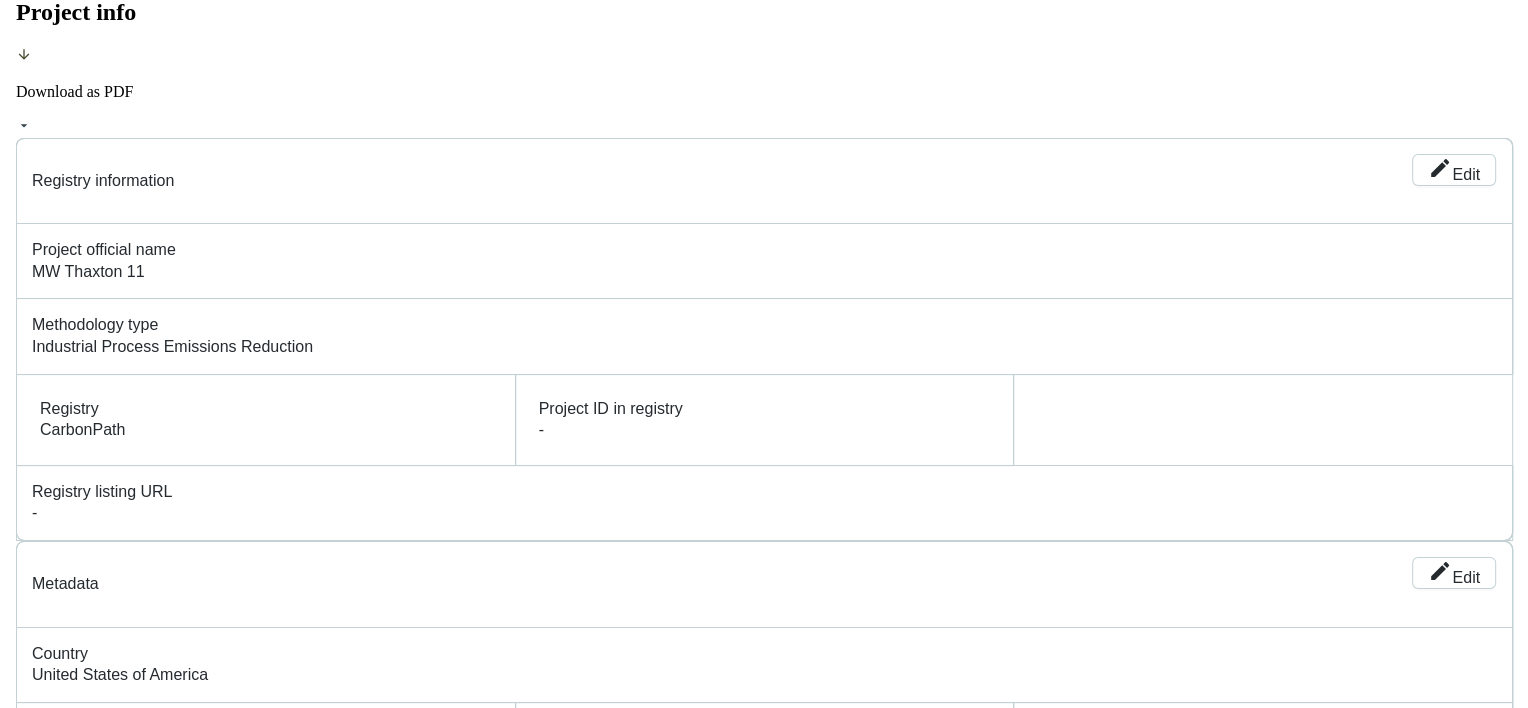 scroll, scrollTop: 224, scrollLeft: 0, axis: vertical 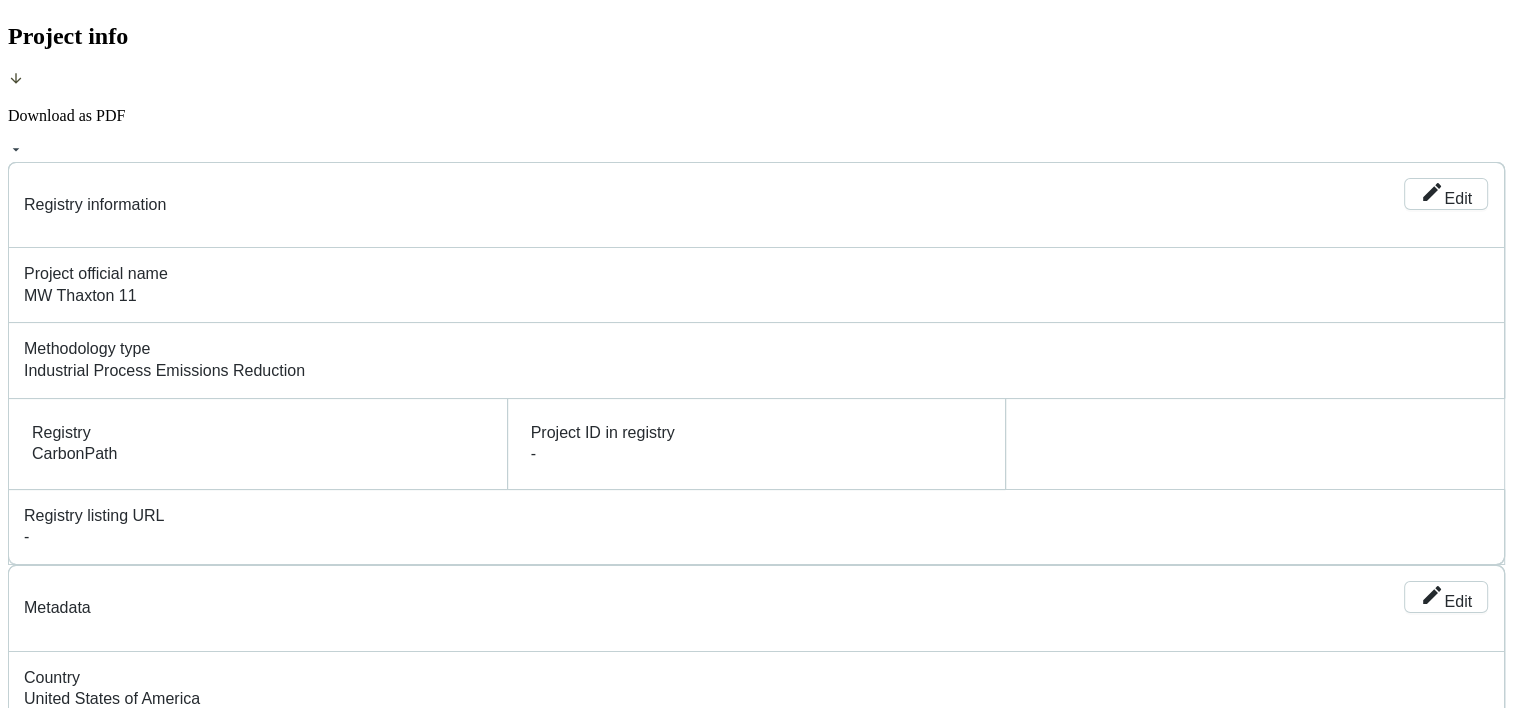 drag, startPoint x: 1170, startPoint y: 361, endPoint x: 1167, endPoint y: 376, distance: 15.297058 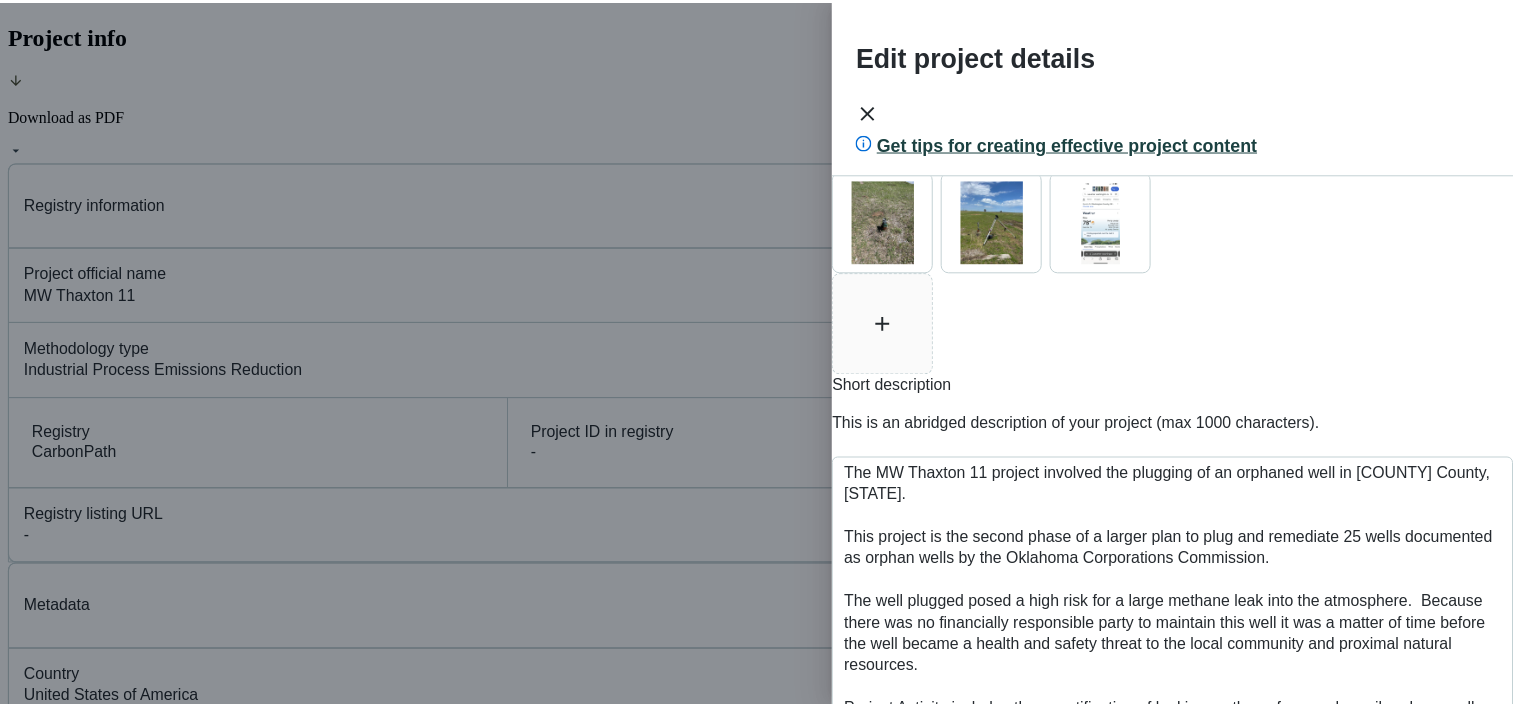 scroll, scrollTop: 281, scrollLeft: 0, axis: vertical 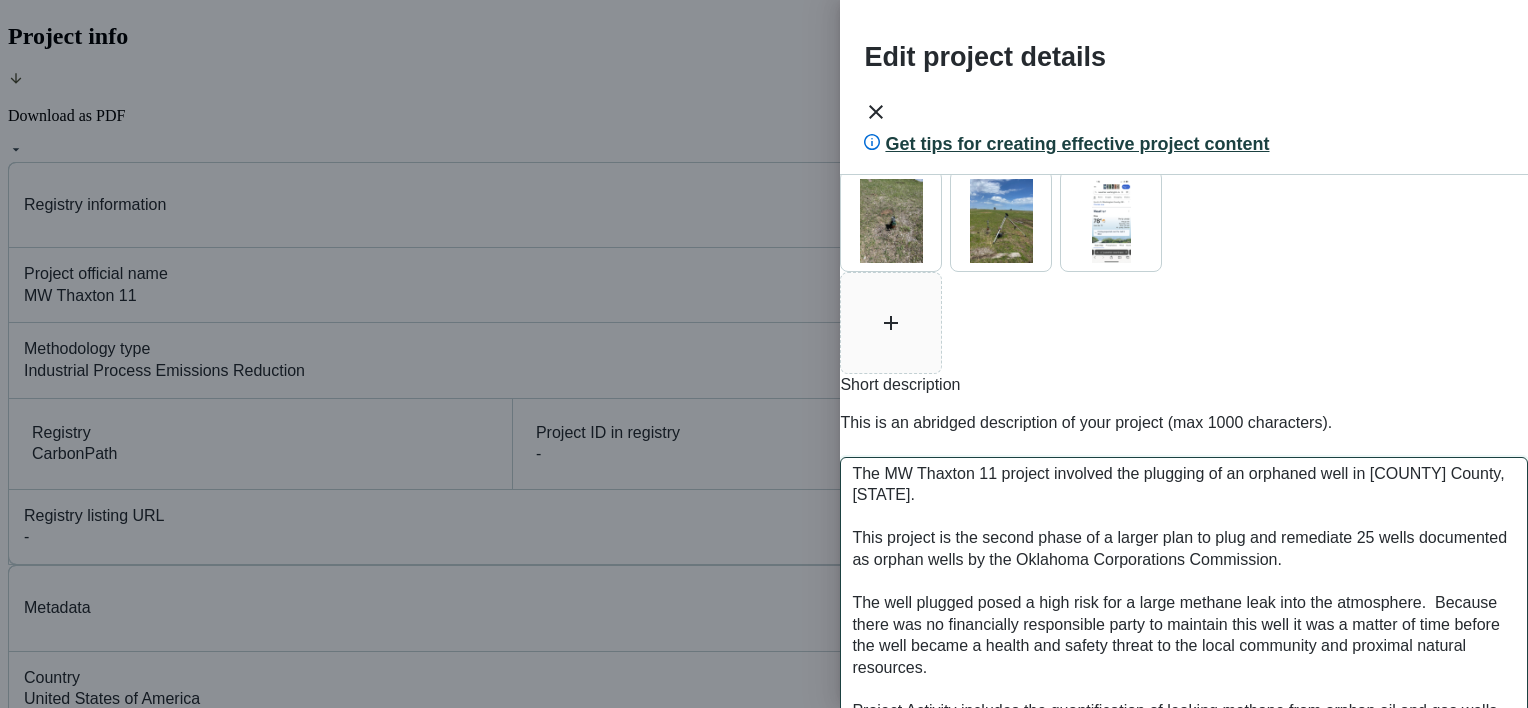drag, startPoint x: 1100, startPoint y: 368, endPoint x: 920, endPoint y: 349, distance: 181 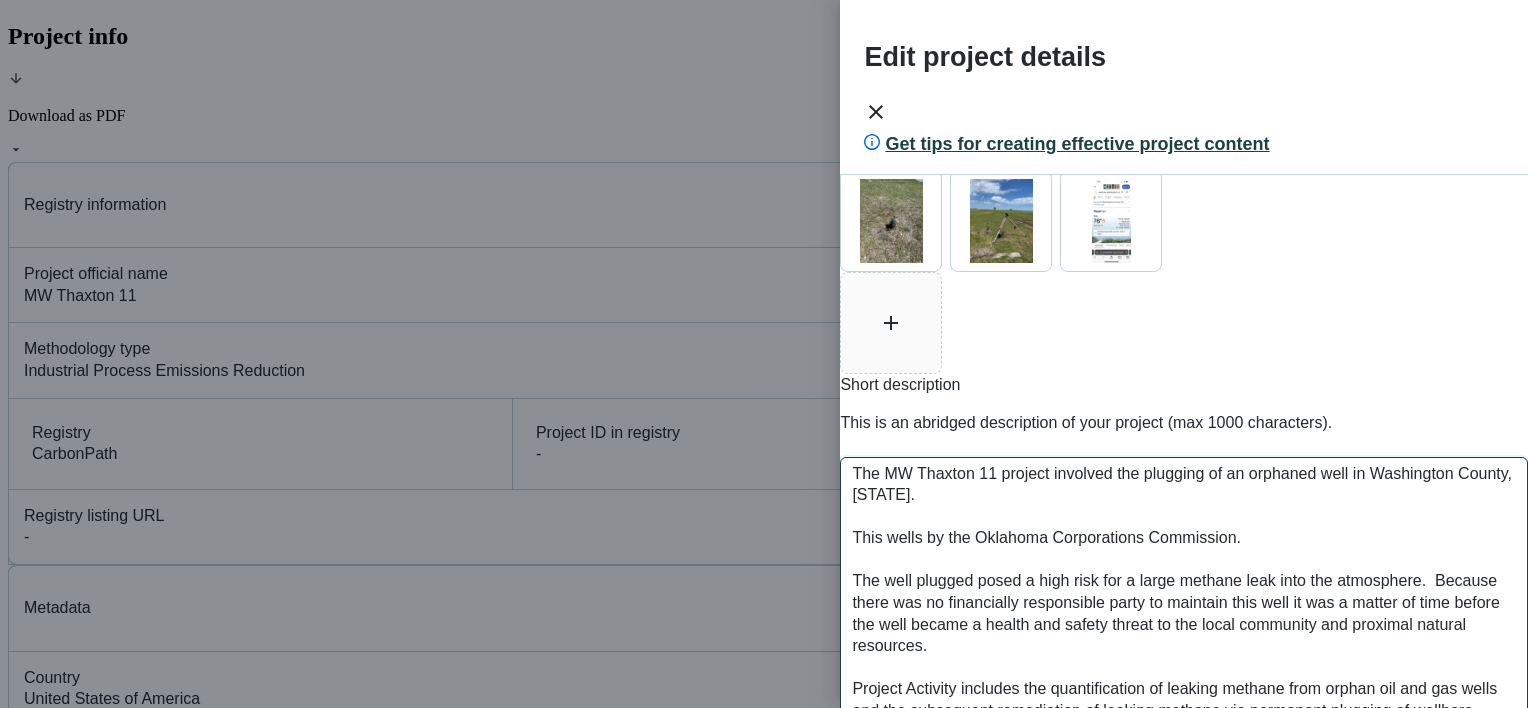 click on "The MW Thaxton 11 project involved the plugging of an orphaned well in Washington County, [STATE].
This wells by the Oklahoma Corporations Commission.
The well plugged posed a high risk for a large methane leak into the atmosphere.  Because there was no financially responsible party to maintain this well it was a matter of time before the well became a health and safety threat to the local community and proximal natural resources.
Project Activity includes the quantification of leaking methane from orphan oil and gas wells and the subsequent remediation of leaking methane via permanent plugging of wellbore.  Methane abatement is confirmed post-plugging.  In addition, as a voluntary benefit, land restoration was conducted in and around the well site.
The MW Thaxton 11 well plugging project is located in an economically disadvantaged community." at bounding box center (1184, 656) 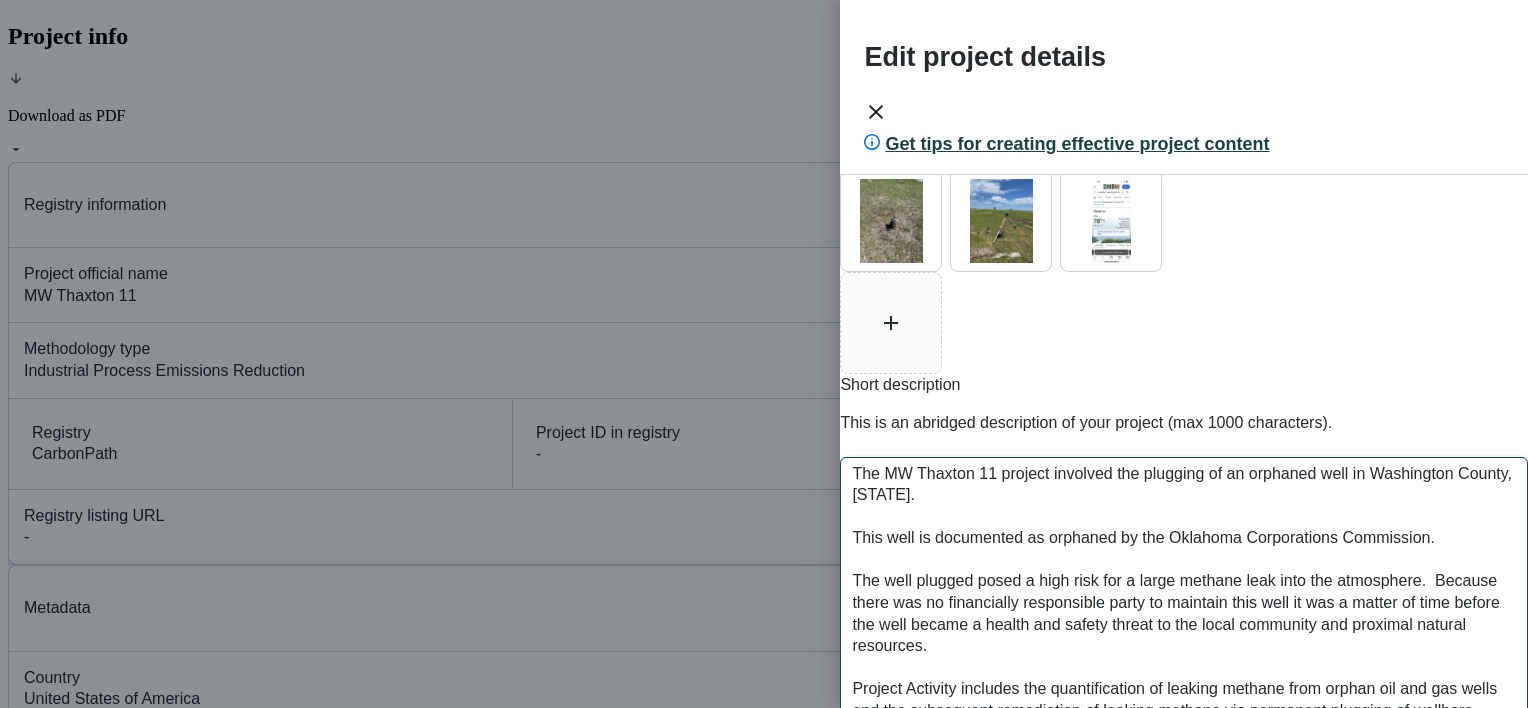 click on "The MW Thaxton 11 project involved the plugging of an orphaned well in Washington County, [STATE].
This well is documented as orphaned by the Oklahoma Corporations Commission.
The well plugged posed a high risk for a large methane leak into the atmosphere.  Because there was no financially responsible party to maintain this well it was a matter of time before the well became a health and safety threat to the local community and proximal natural resources.
Project Activity includes the quantification of leaking methane from orphan oil and gas wells and the subsequent remediation of leaking methane via permanent plugging of wellbore.  Methane abatement is confirmed post-plugging.  In addition, as a voluntary benefit, land restoration was conducted in and around the well site.
The MW Thaxton 11 well plugging project is located in an economically disadvantaged community." at bounding box center [1184, 667] 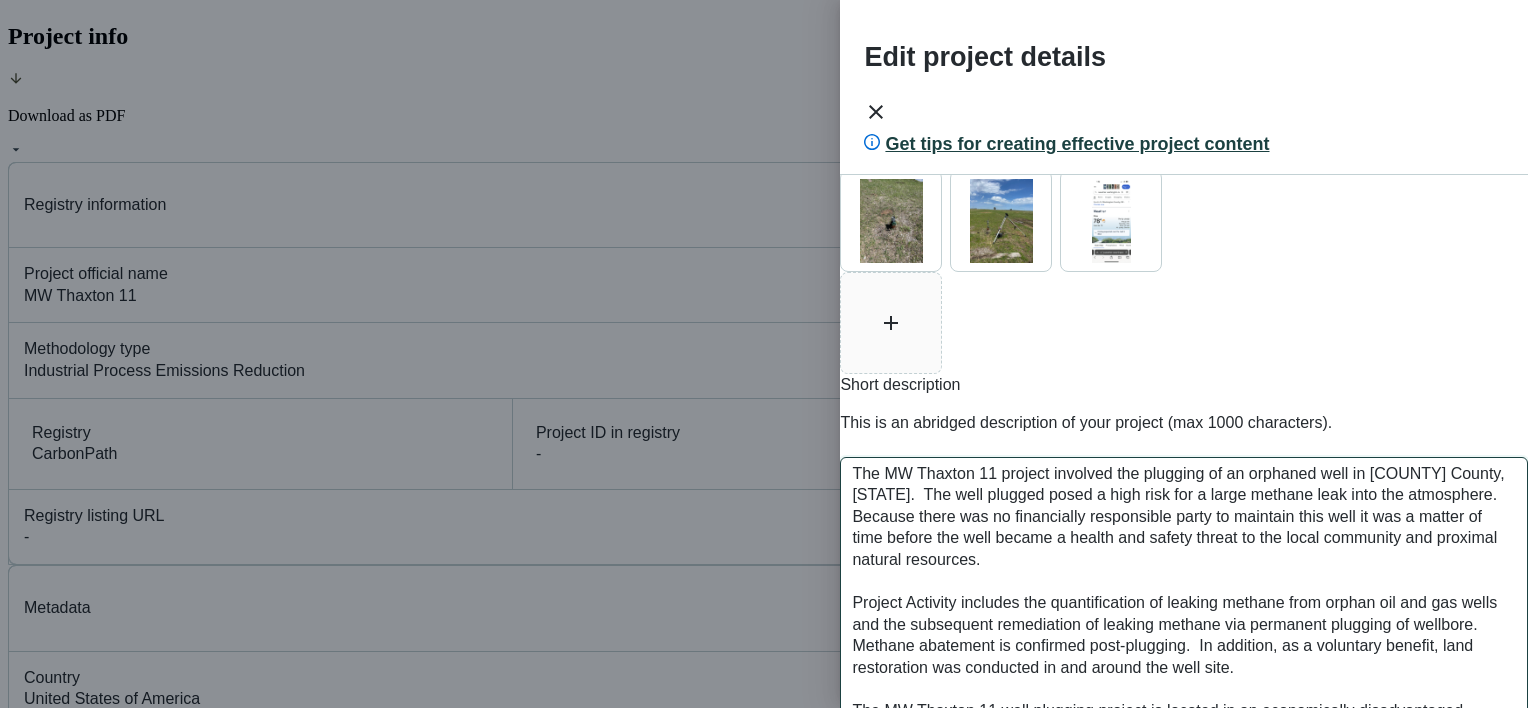 type on "The MW Thaxton 11 project involved the plugging of an orphaned well in [COUNTY] County, [STATE].  The well plugged posed a high risk for a large methane leak into the atmosphere.  Because there was no financially responsible party to maintain this well it was a matter of time before the well became a health and safety threat to the local community and proximal natural resources.
Project Activity includes the quantification of leaking methane from orphan oil and gas wells and the subsequent remediation of leaking methane via permanent plugging of wellbore.  Methane abatement is confirmed post-plugging.  In addition, as a voluntary benefit, land restoration was conducted in and around the well site.
The MW Thaxton 11 well plugging project is located in an economically disadvantaged community." 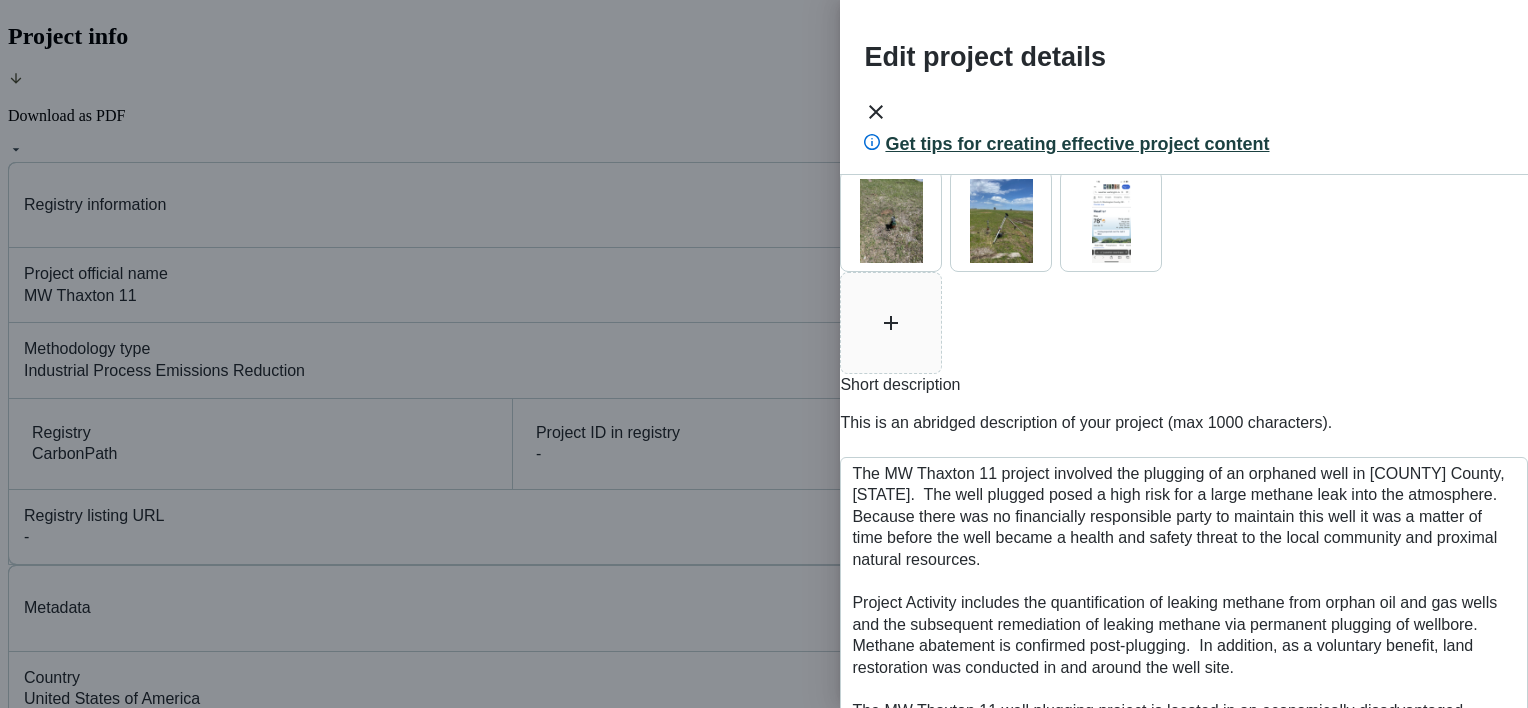 click on "Save" at bounding box center [956, 1294] 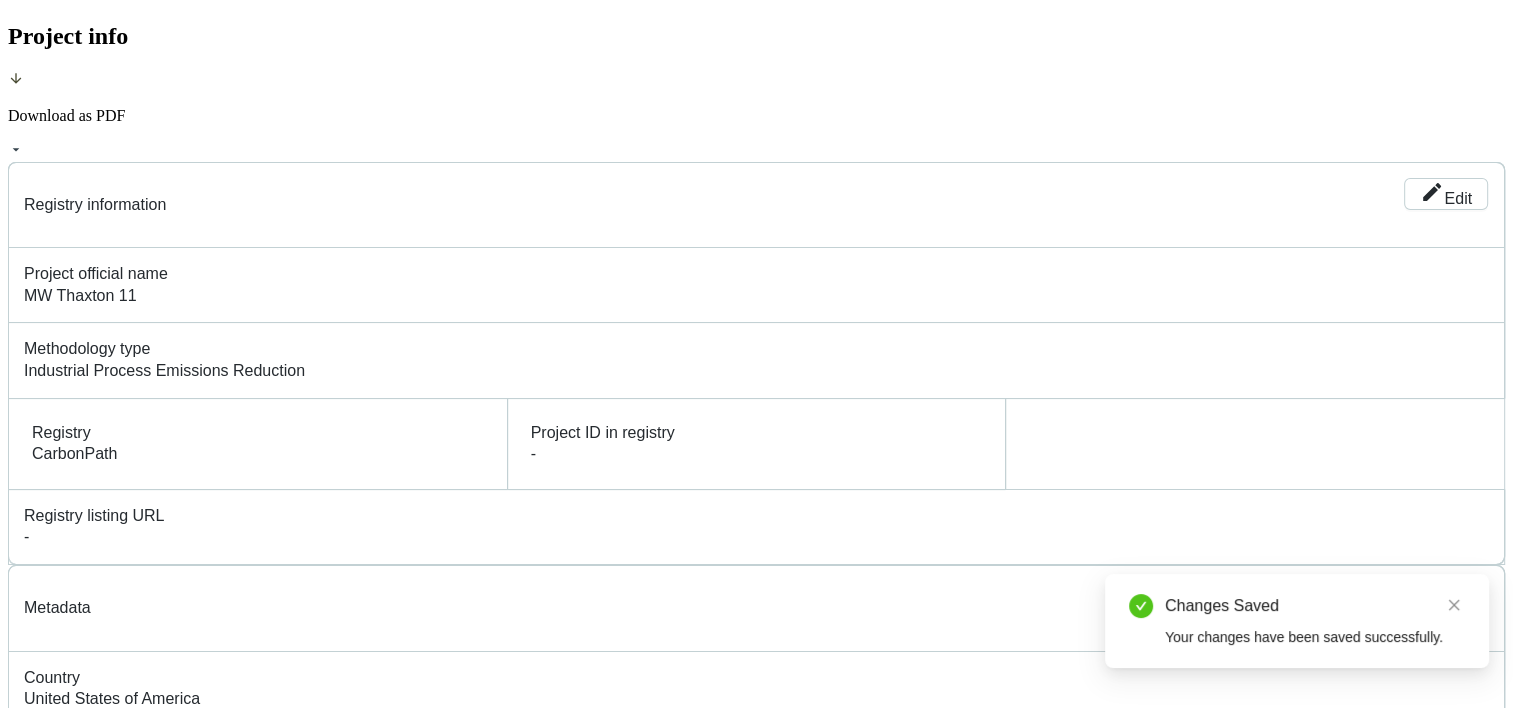 scroll, scrollTop: 0, scrollLeft: 0, axis: both 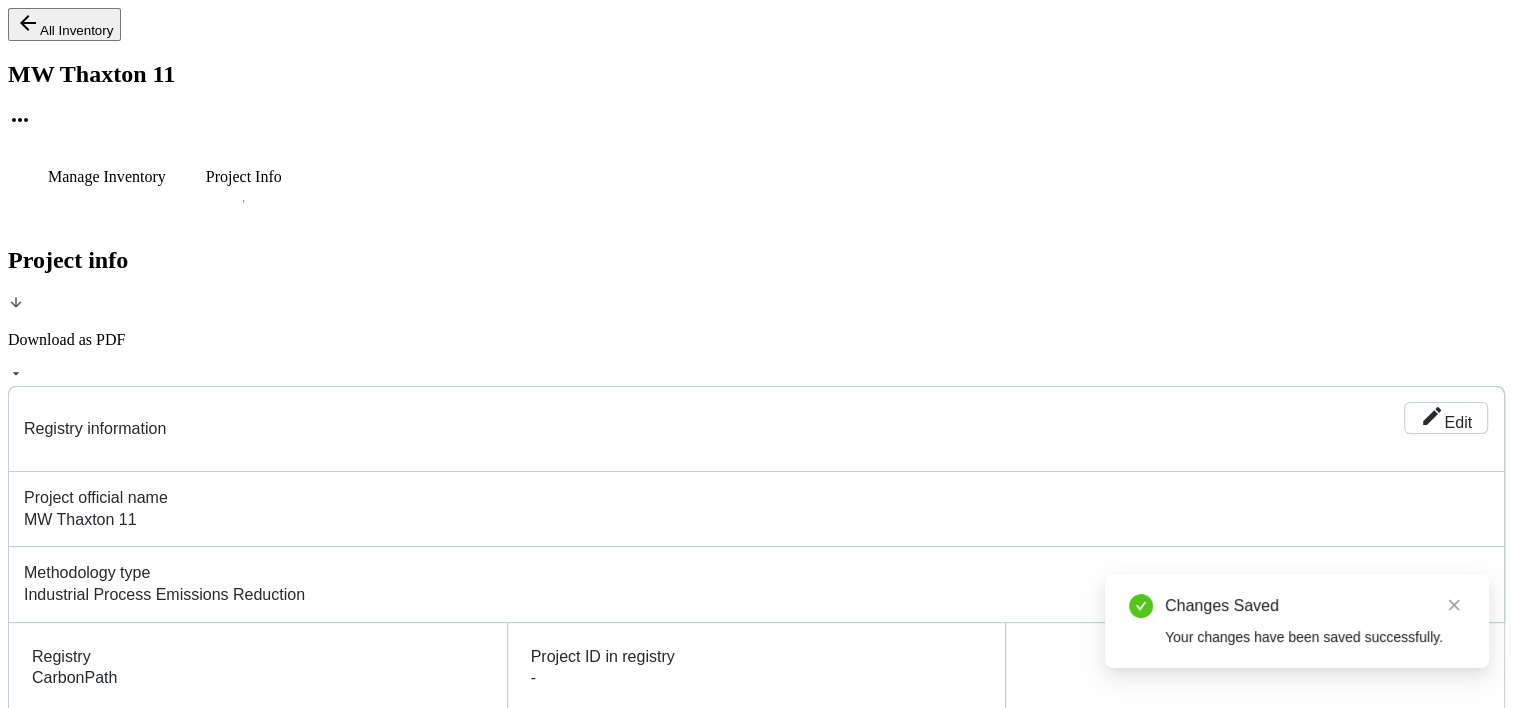click on "Download as PDF" at bounding box center [756, 340] 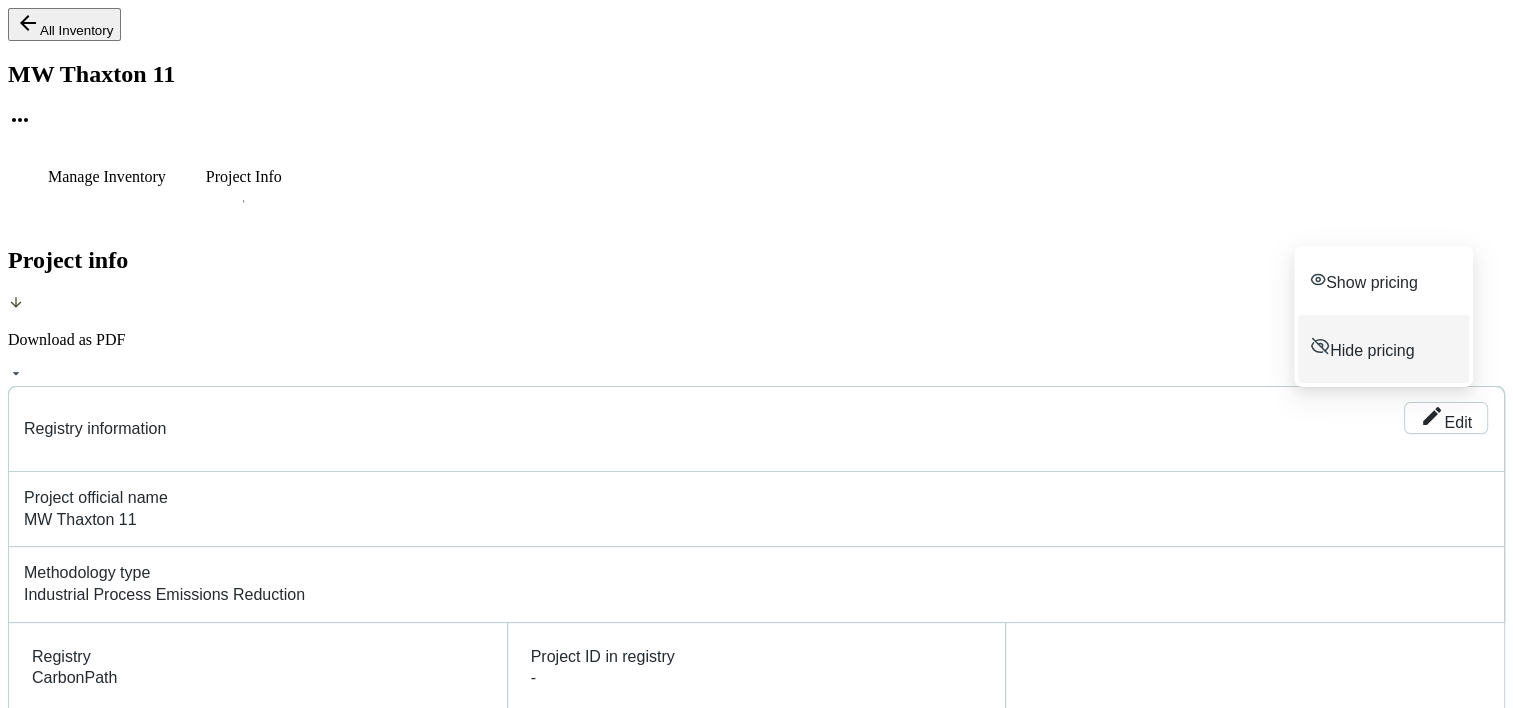 click on "Hide pricing" at bounding box center [1372, 350] 